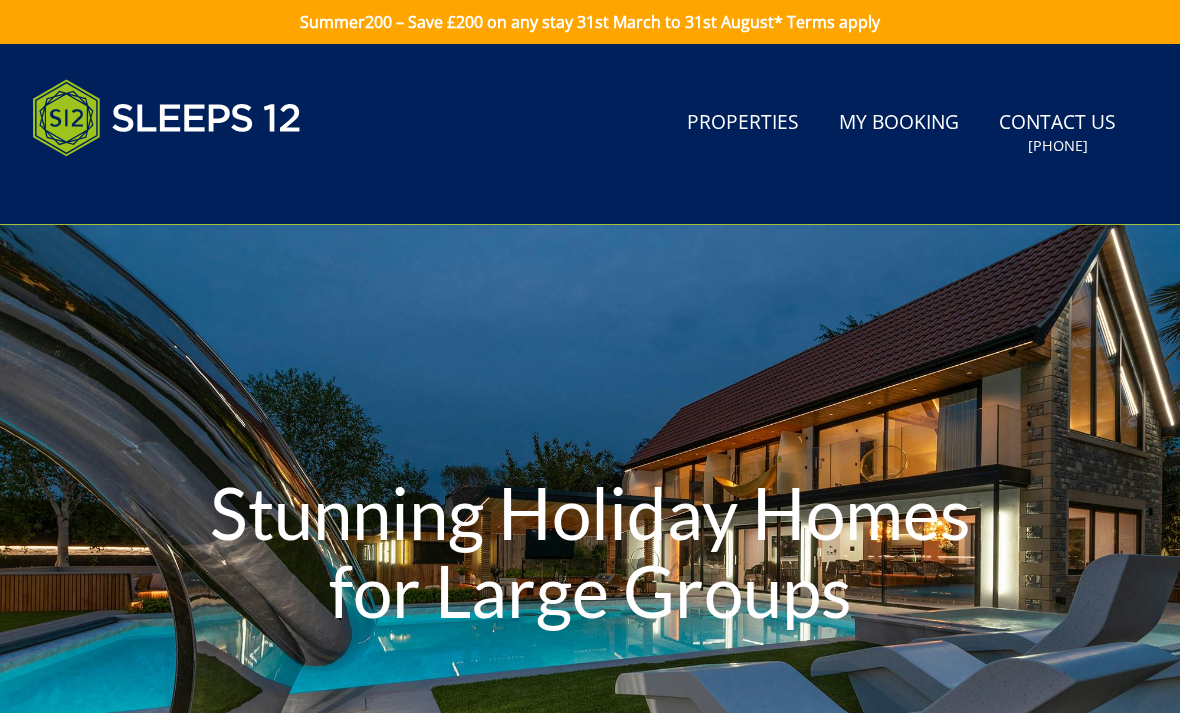 scroll, scrollTop: 0, scrollLeft: 0, axis: both 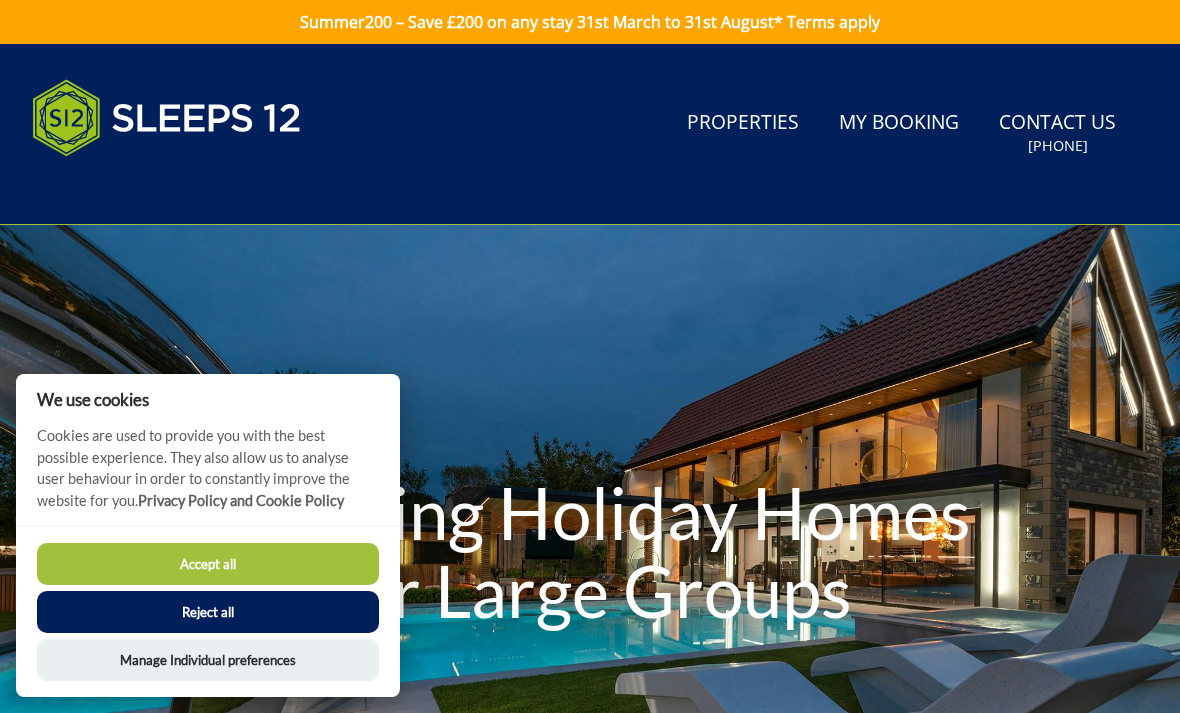 click on "Reject all" at bounding box center [208, 612] 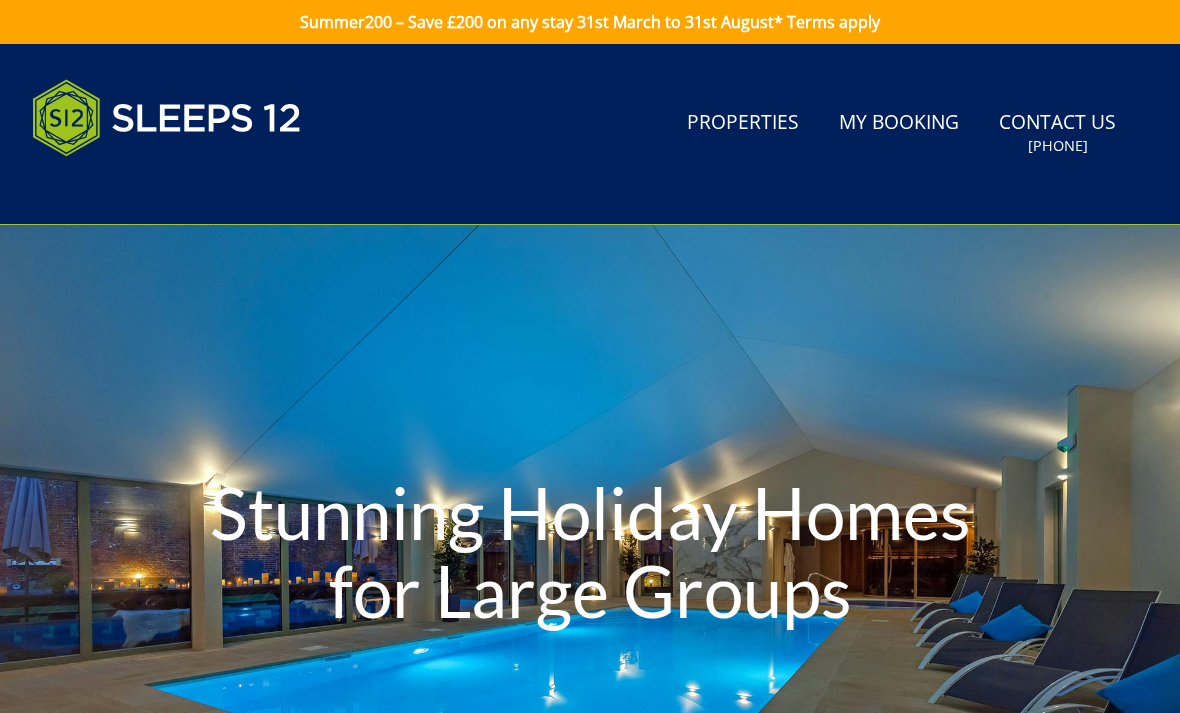 scroll, scrollTop: 0, scrollLeft: 0, axis: both 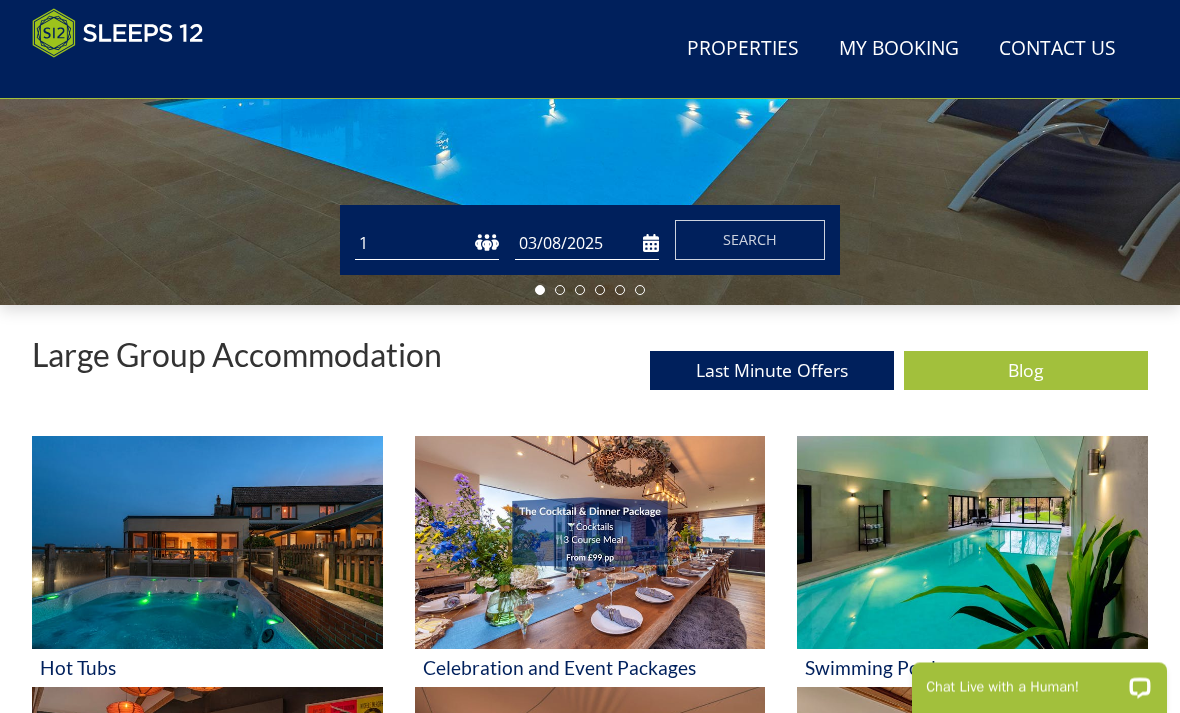 click on "1
2
3
4
5
6
7
8
9
10
11
12
13
14
15
16
17
18
19
20
21
22
23
24
25
26
27
28
29
30
31
32" at bounding box center (427, 244) 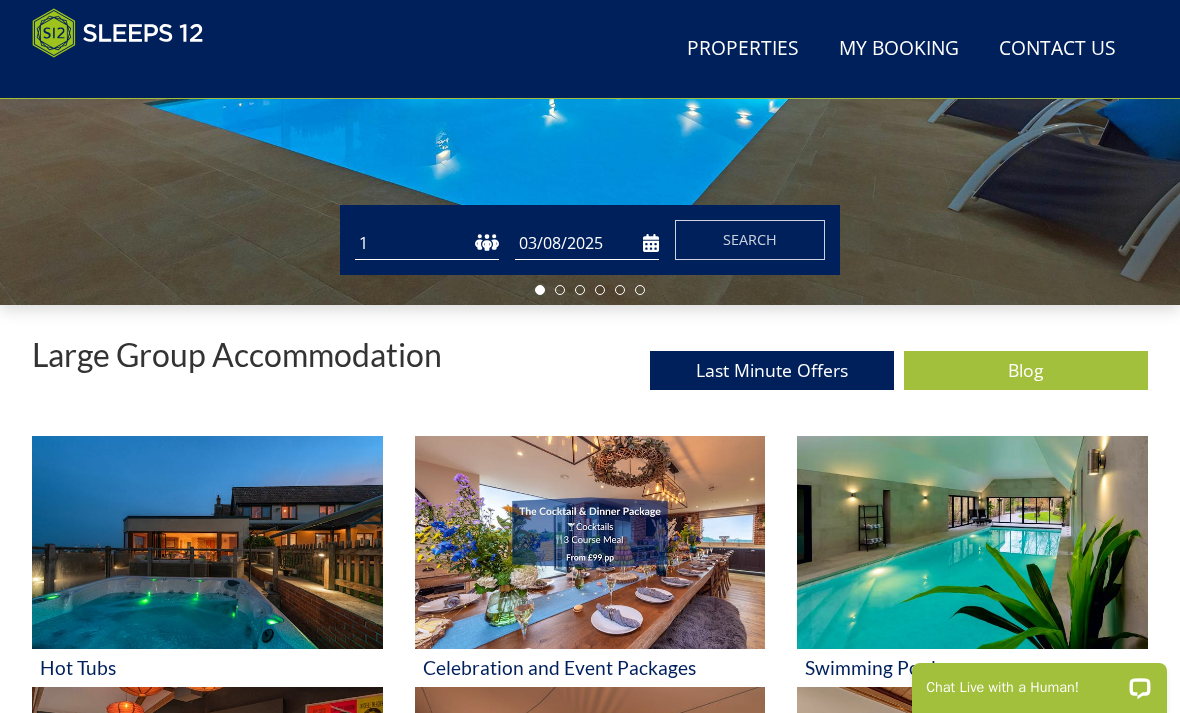 select on "16" 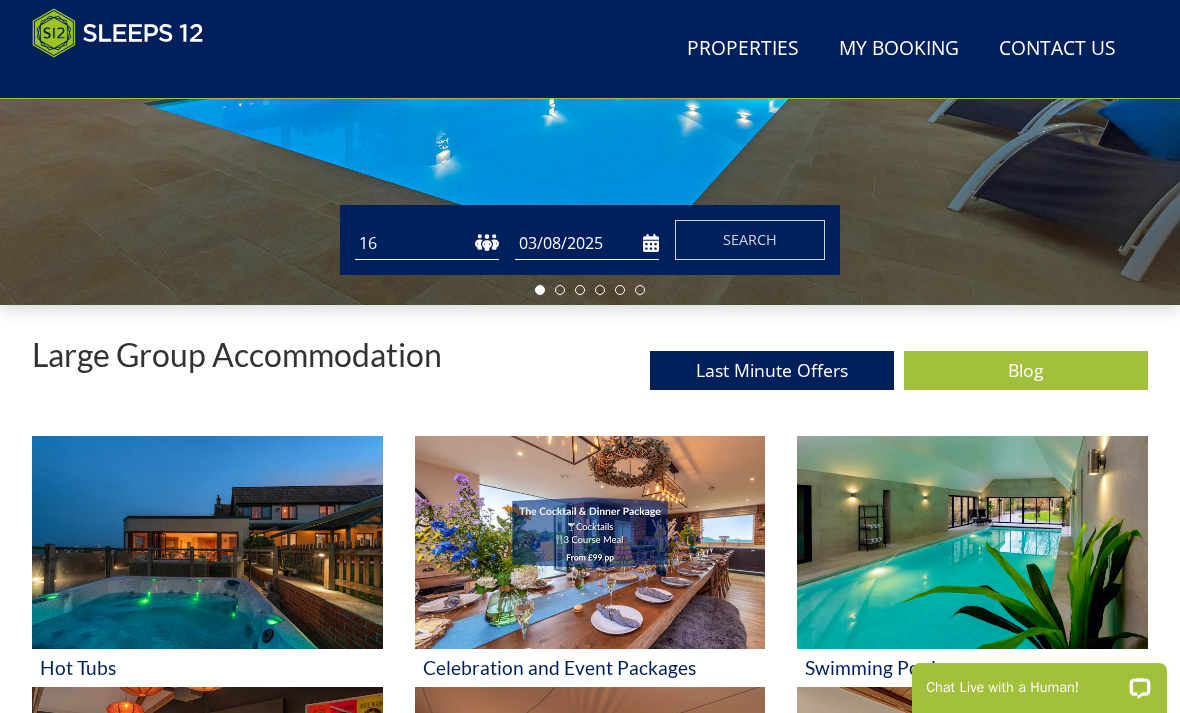 click on "03/08/2025" at bounding box center [587, 243] 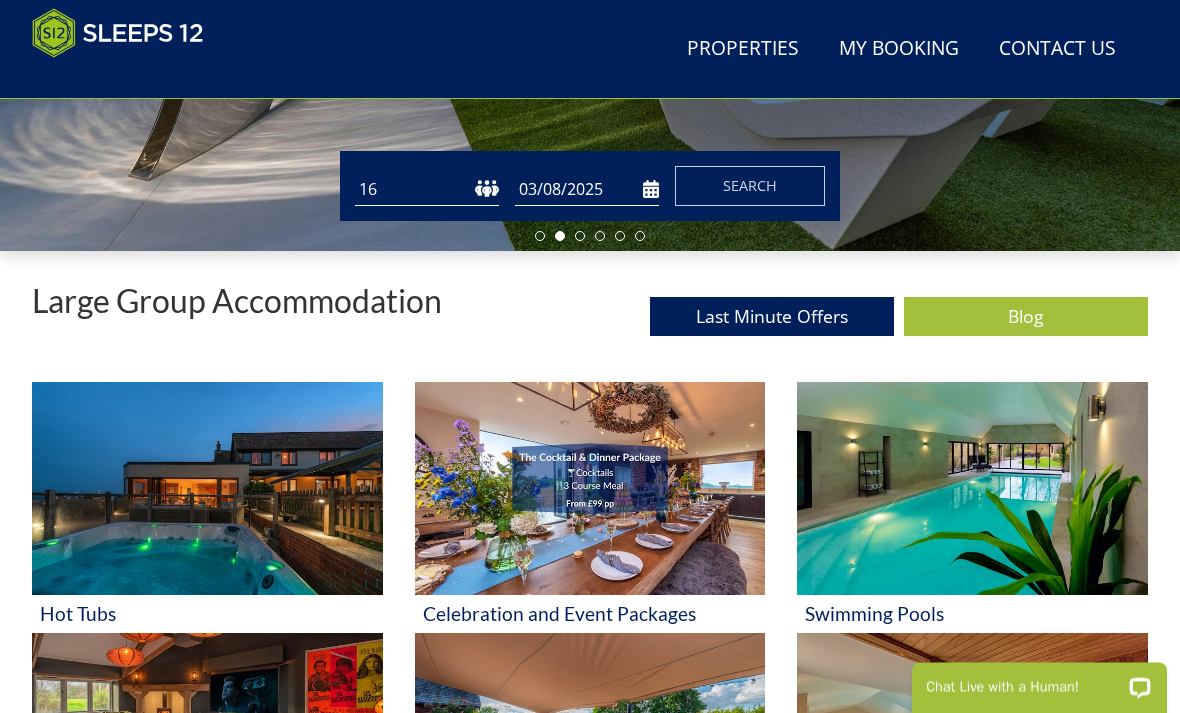 scroll, scrollTop: 552, scrollLeft: 0, axis: vertical 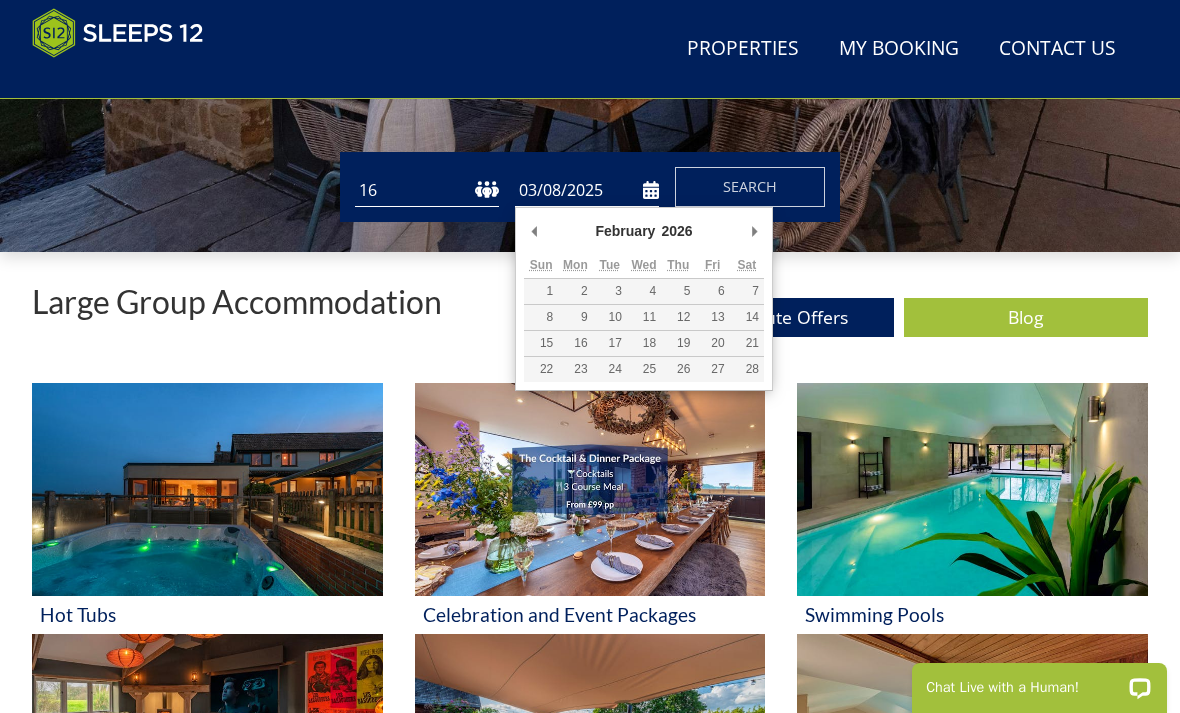 type on "20/02/2026" 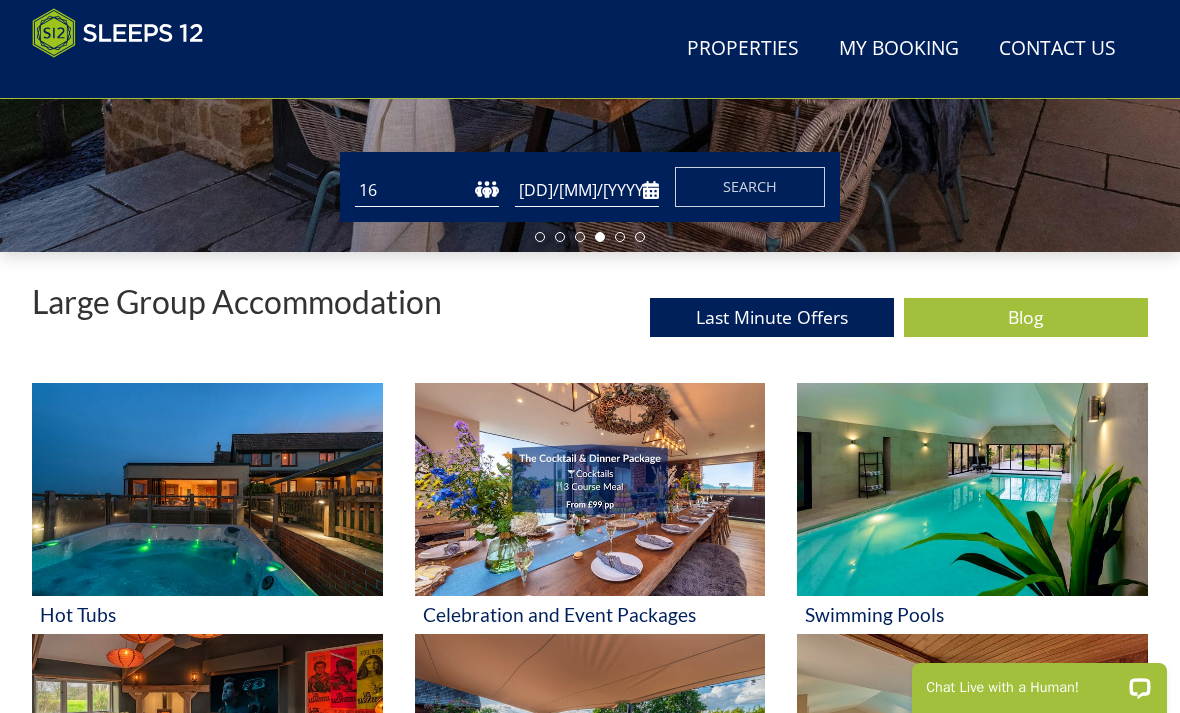 click on "Search" at bounding box center [750, 187] 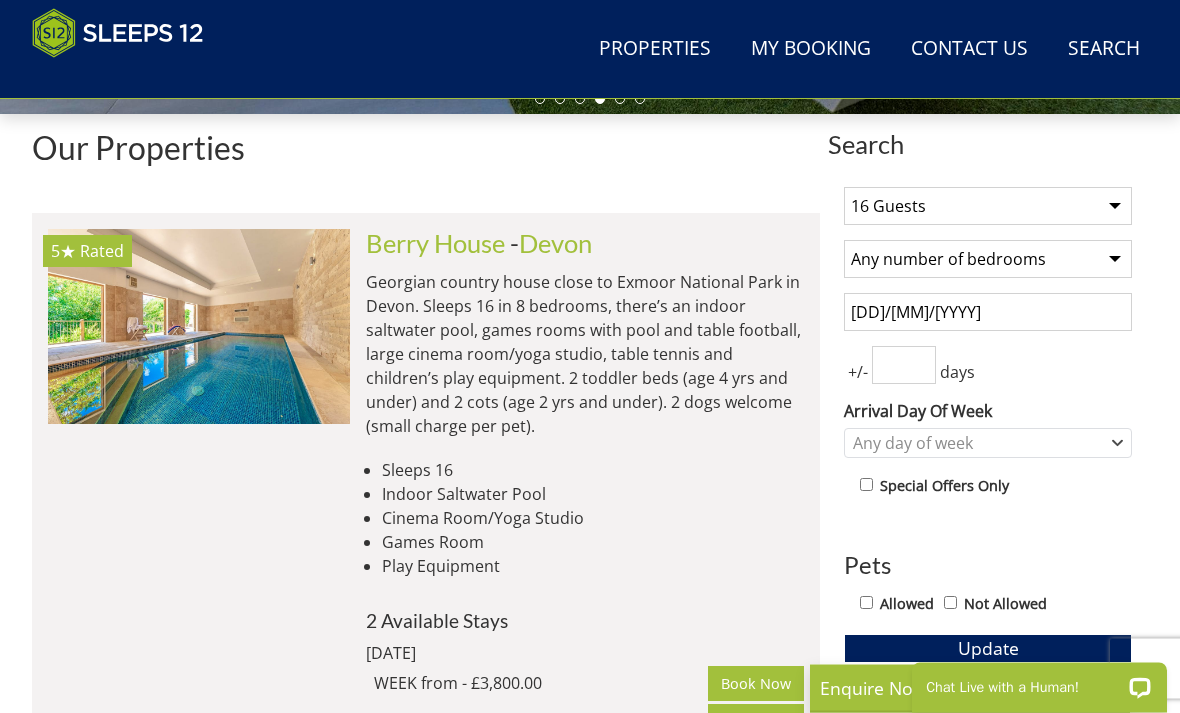 scroll, scrollTop: 688, scrollLeft: 0, axis: vertical 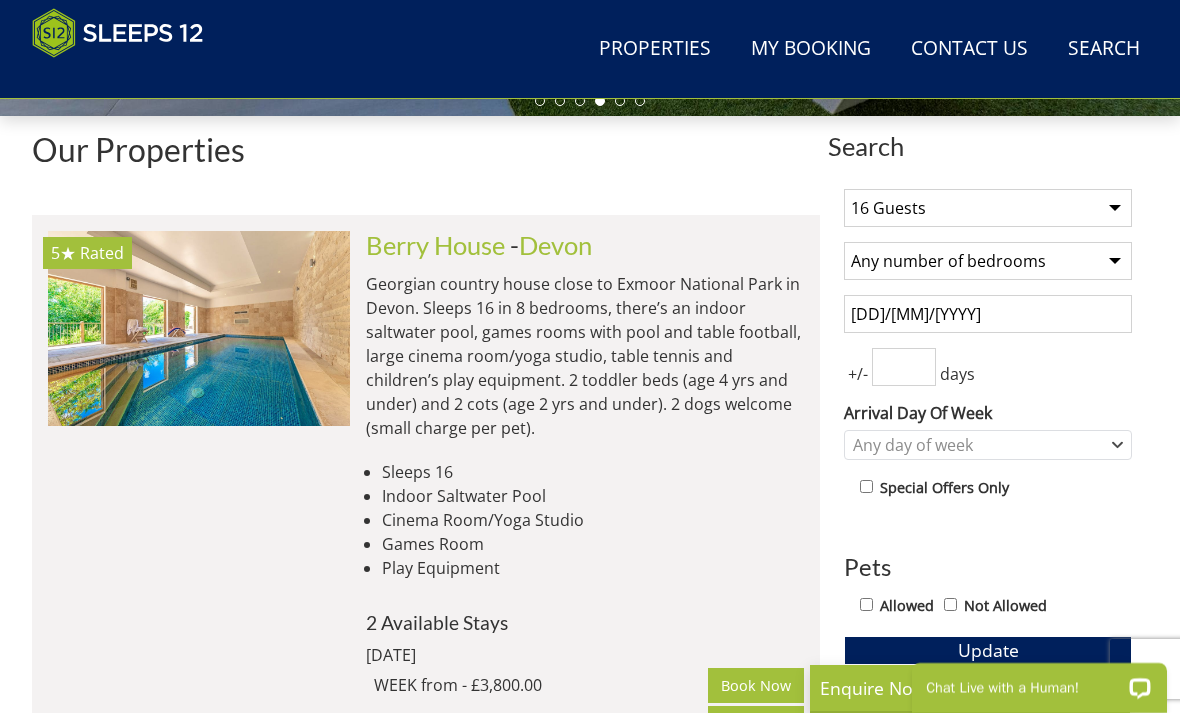 click on "Any number of bedrooms
4 Bedrooms
5 Bedrooms
6 Bedrooms
7 Bedrooms
8 Bedrooms
9 Bedrooms
10 Bedrooms
11 Bedrooms
12 Bedrooms
13 Bedrooms
14 Bedrooms
15 Bedrooms
16 Bedrooms" at bounding box center (988, 261) 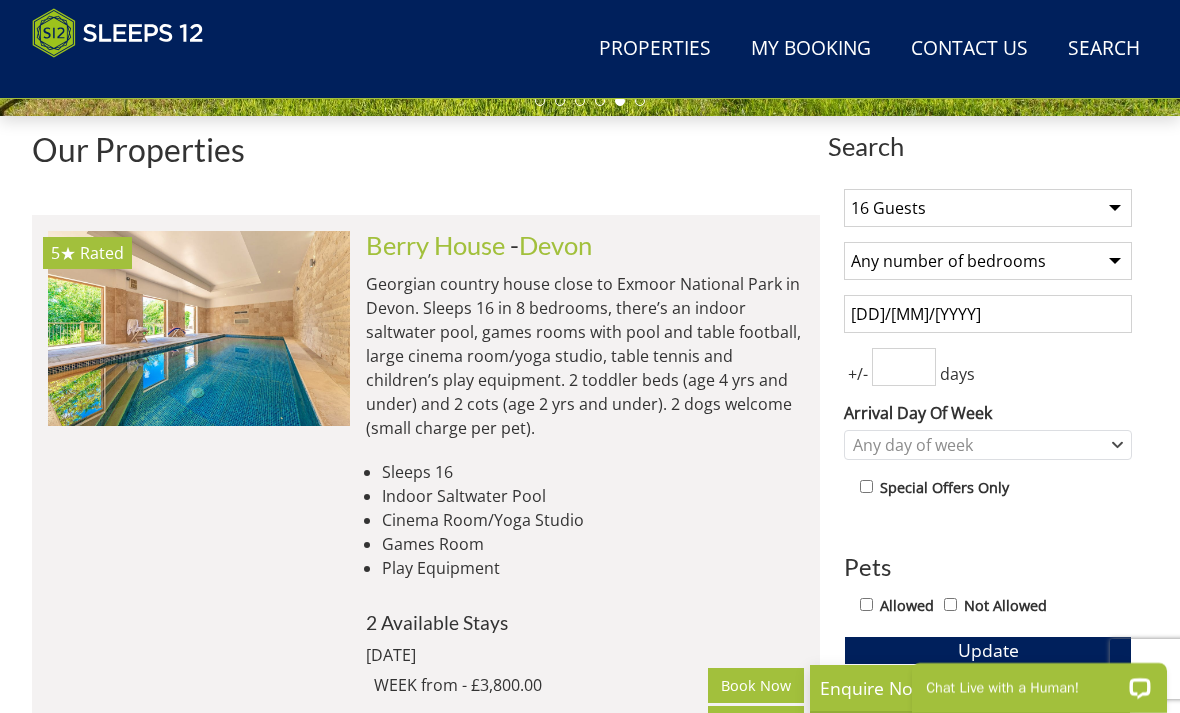 select on "9" 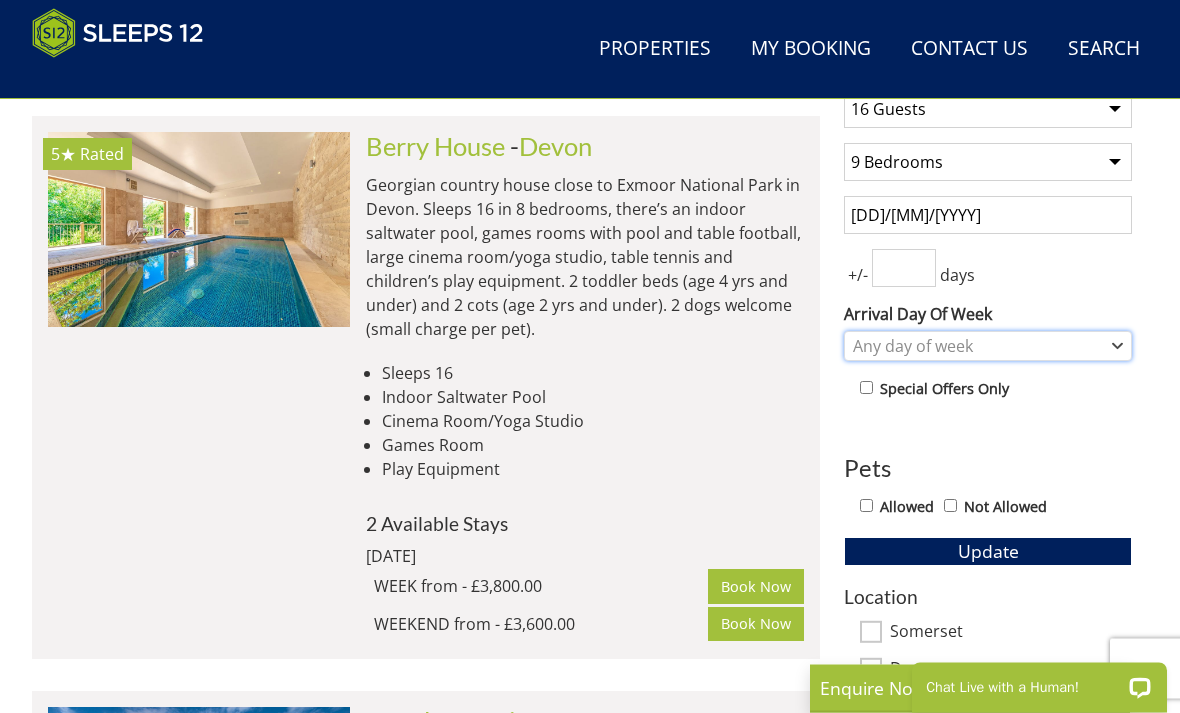 click on "Any day of week" at bounding box center [977, 347] 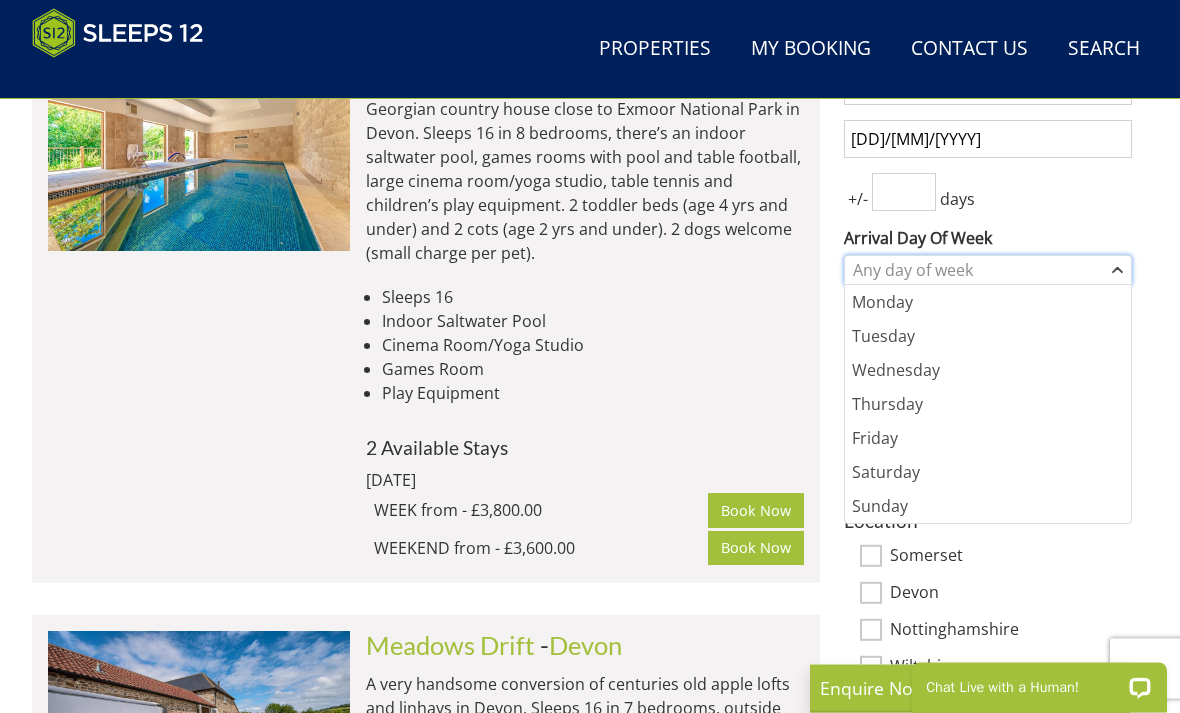 scroll, scrollTop: 867, scrollLeft: 0, axis: vertical 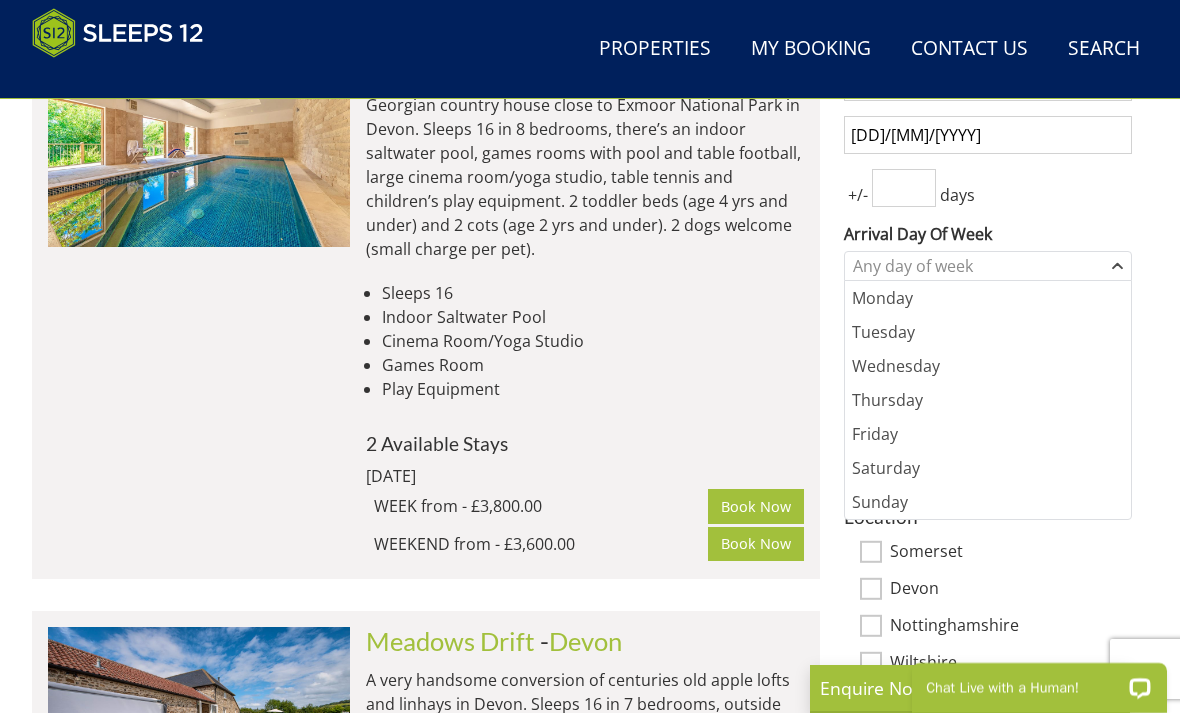 click on "Saturday" at bounding box center [988, 468] 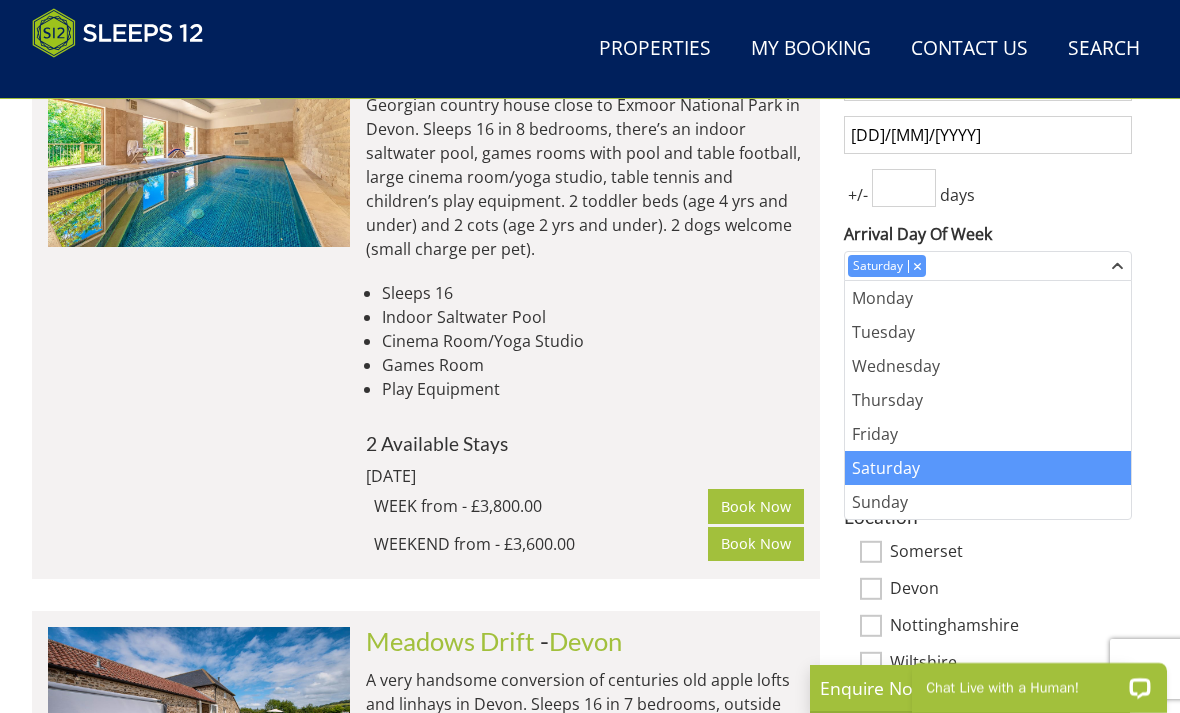 click on "Search
Search
1 Guest
2 Guests
3 Guests
4 Guests
5 Guests
6 Guests
7 Guests
8 Guests
9 Guests
10 Guests
11 Guests
12 Guests
13 Guests
14 Guests
15 Guests
16 Guests
17 Guests
18 Guests
19 Guests
20 Guests
21 Guests
22 Guests
23 Guests
24 Guests
25 Guests
26 Guests
27 Guests
28 Guests
29 Guests
30 Guests
31 Guests
32 Guests
Any number of bedrooms
4 Bedrooms
5 Bedrooms
6 Bedrooms
7 Bedrooms
8 Bedrooms
9 Bedrooms
10 Bedrooms
11 Bedrooms
12 Bedrooms
13 Bedrooms
14 Bedrooms
15 Bedrooms
16 Bedrooms
20/02/2026
+/-
days Monday" at bounding box center (590, 6134) 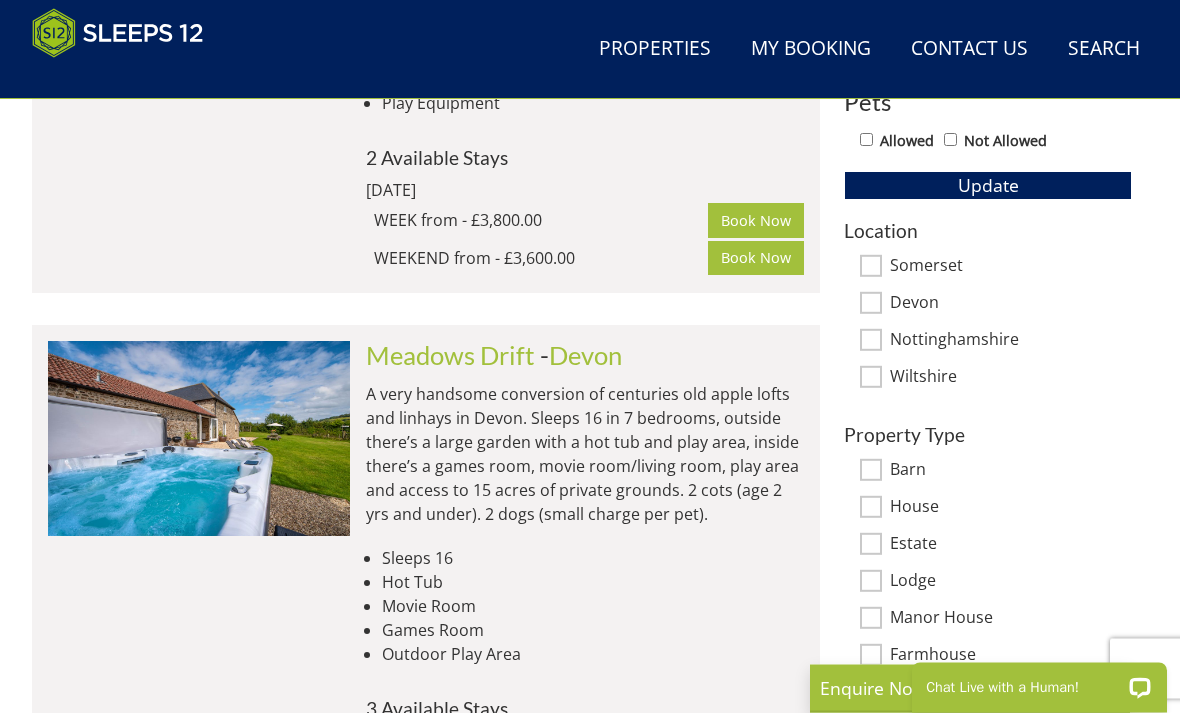scroll, scrollTop: 1149, scrollLeft: 0, axis: vertical 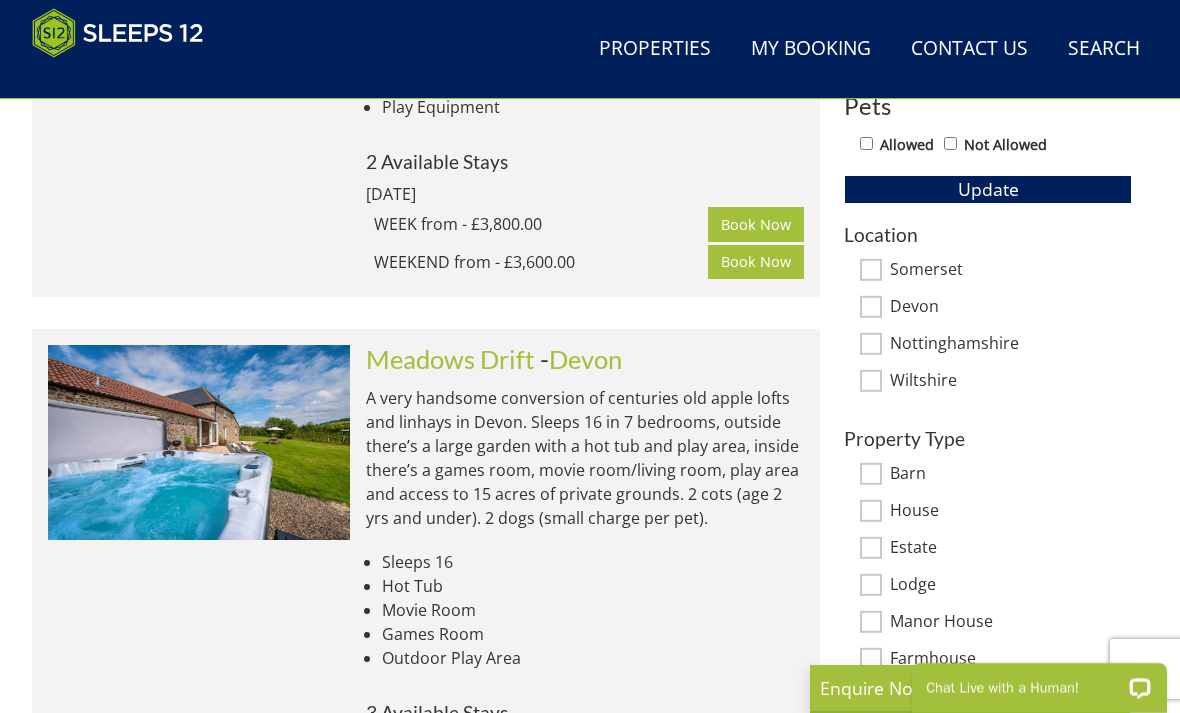click on "Wiltshire" at bounding box center (871, 381) 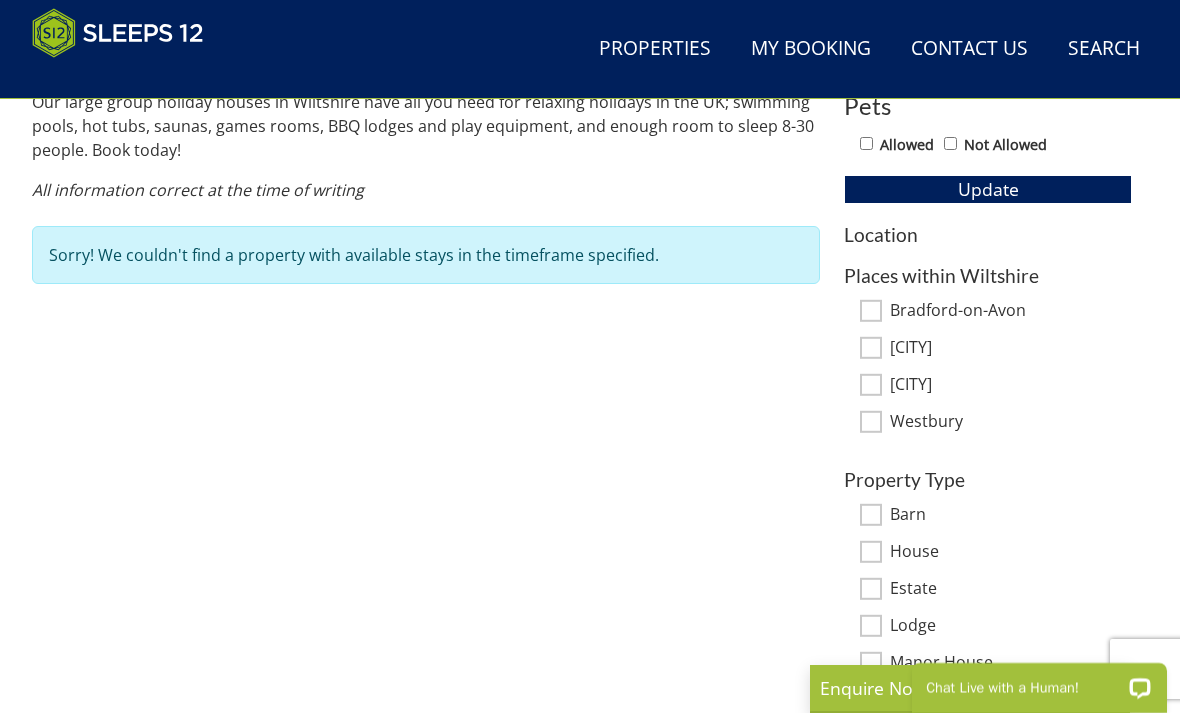 click on "Places within Wiltshire" at bounding box center (988, 275) 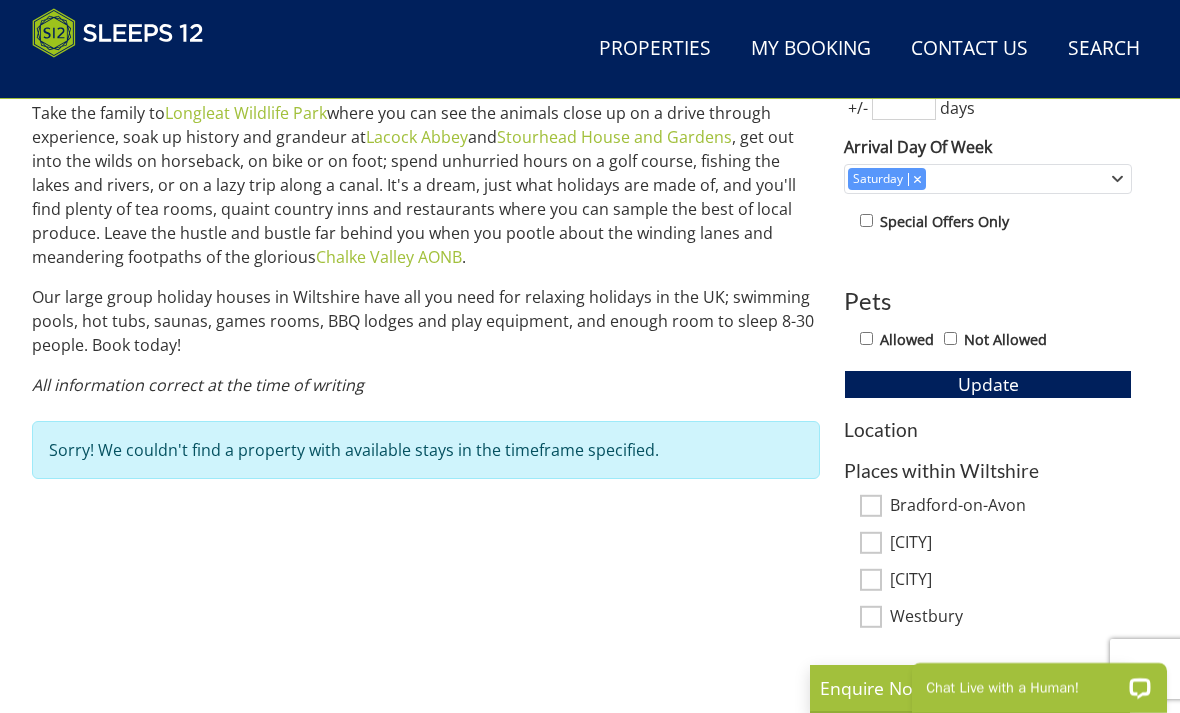 scroll, scrollTop: 816, scrollLeft: 0, axis: vertical 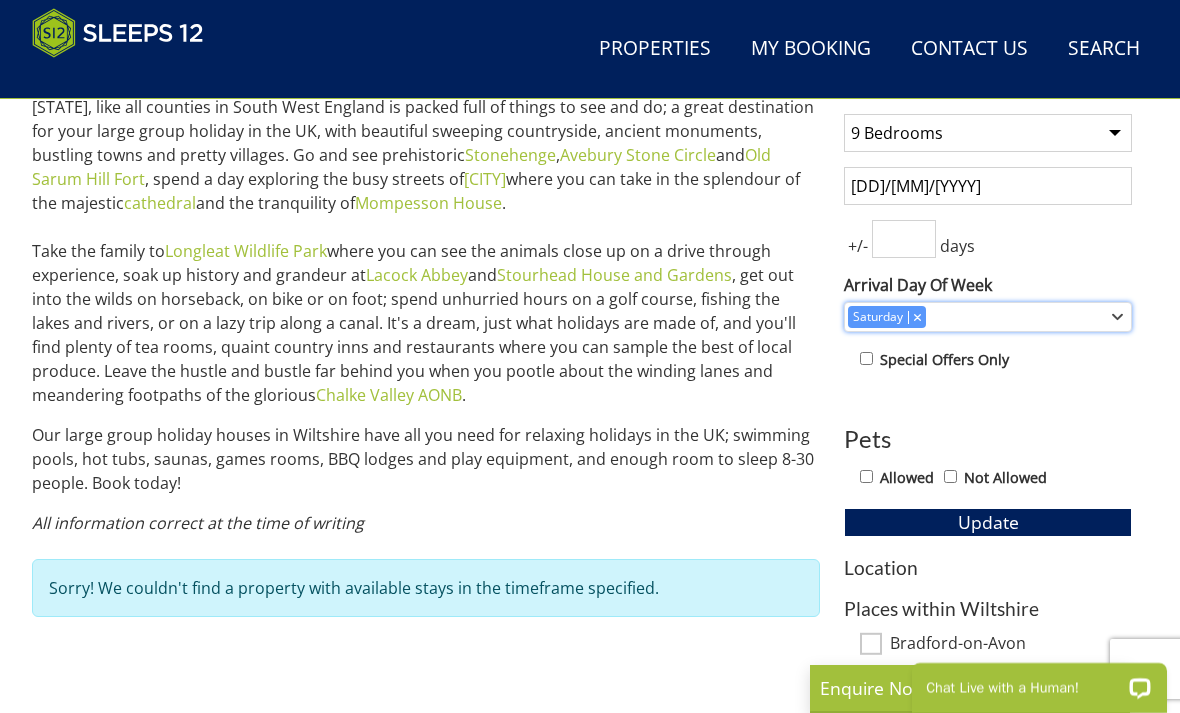 click at bounding box center (917, 316) 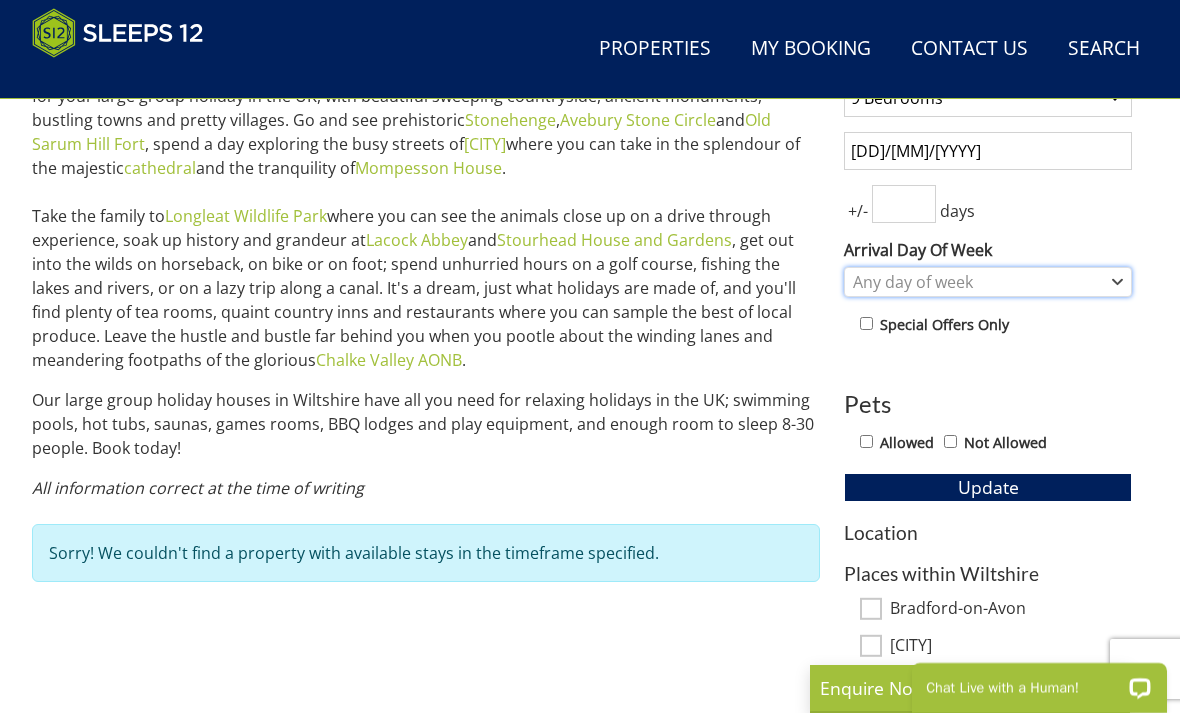 scroll, scrollTop: 675, scrollLeft: 0, axis: vertical 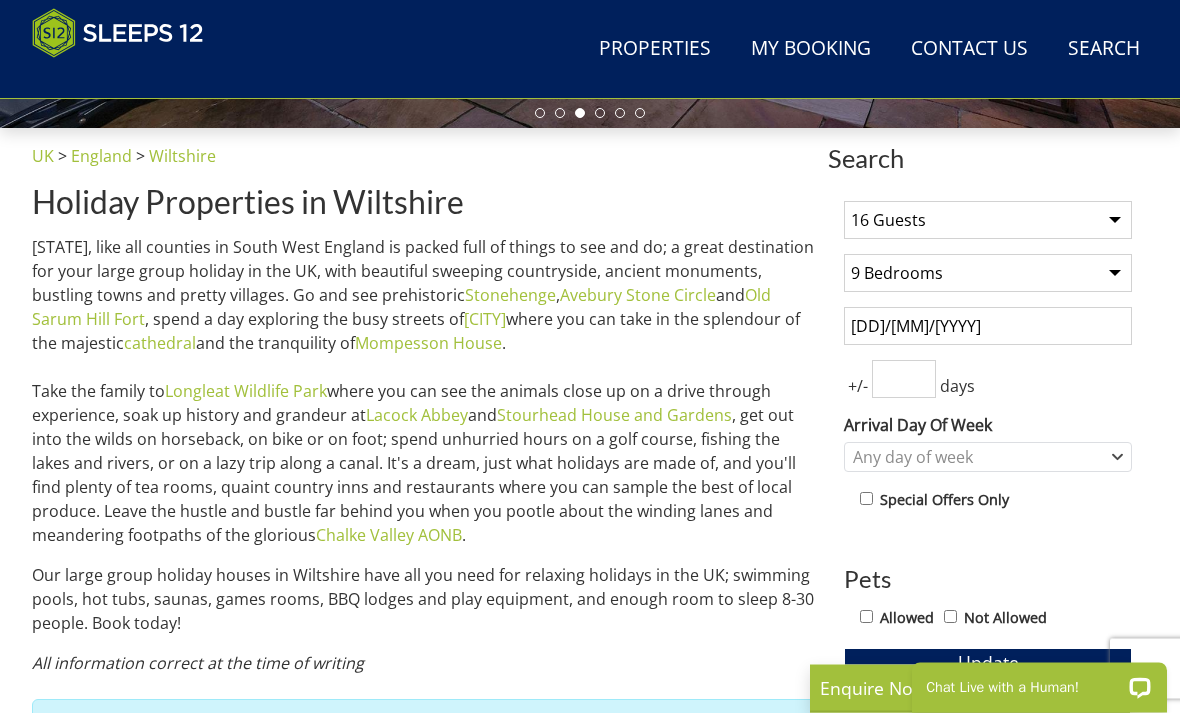 click on "Any number of bedrooms
4 Bedrooms
5 Bedrooms
6 Bedrooms
7 Bedrooms
8 Bedrooms
9 Bedrooms
10 Bedrooms
11 Bedrooms
12 Bedrooms
13 Bedrooms
14 Bedrooms
15 Bedrooms
16 Bedrooms" at bounding box center [988, 274] 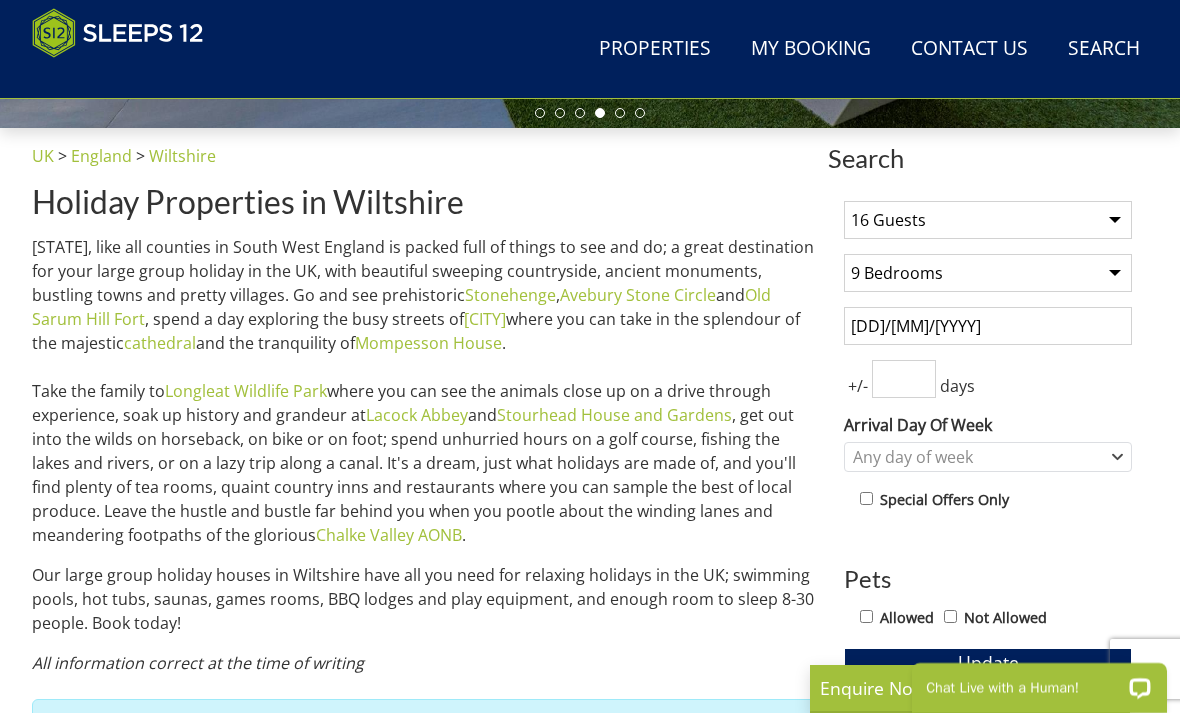 select on "0" 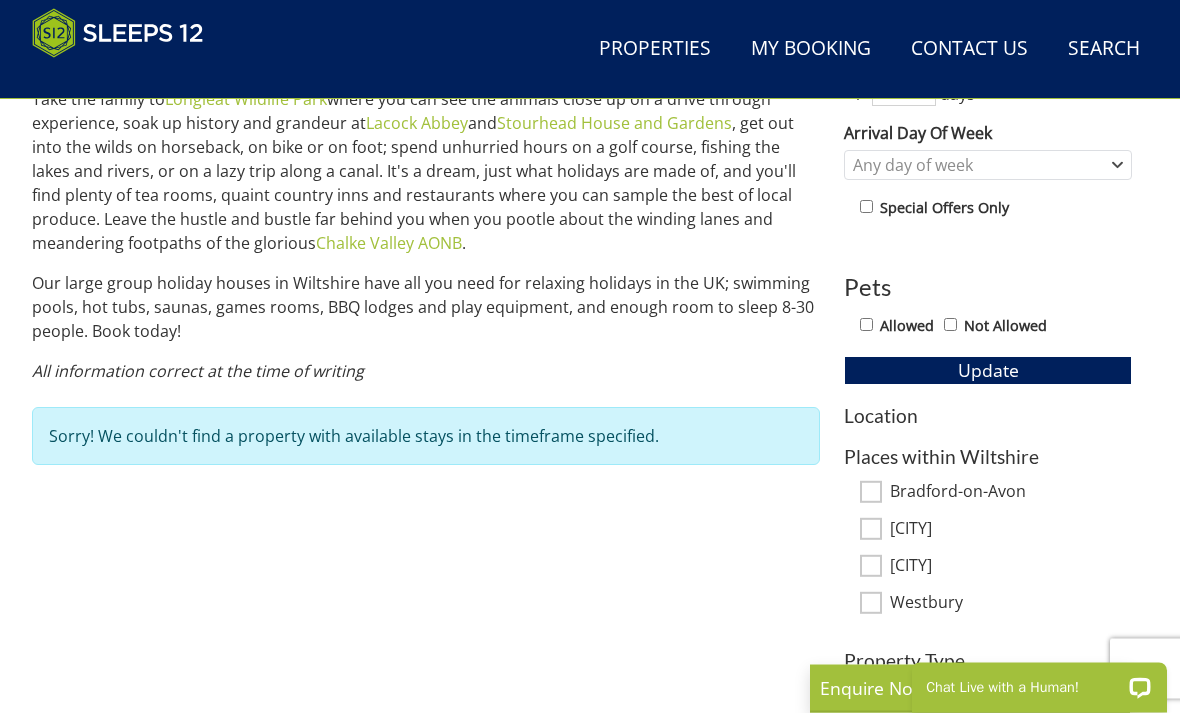 scroll, scrollTop: 968, scrollLeft: 0, axis: vertical 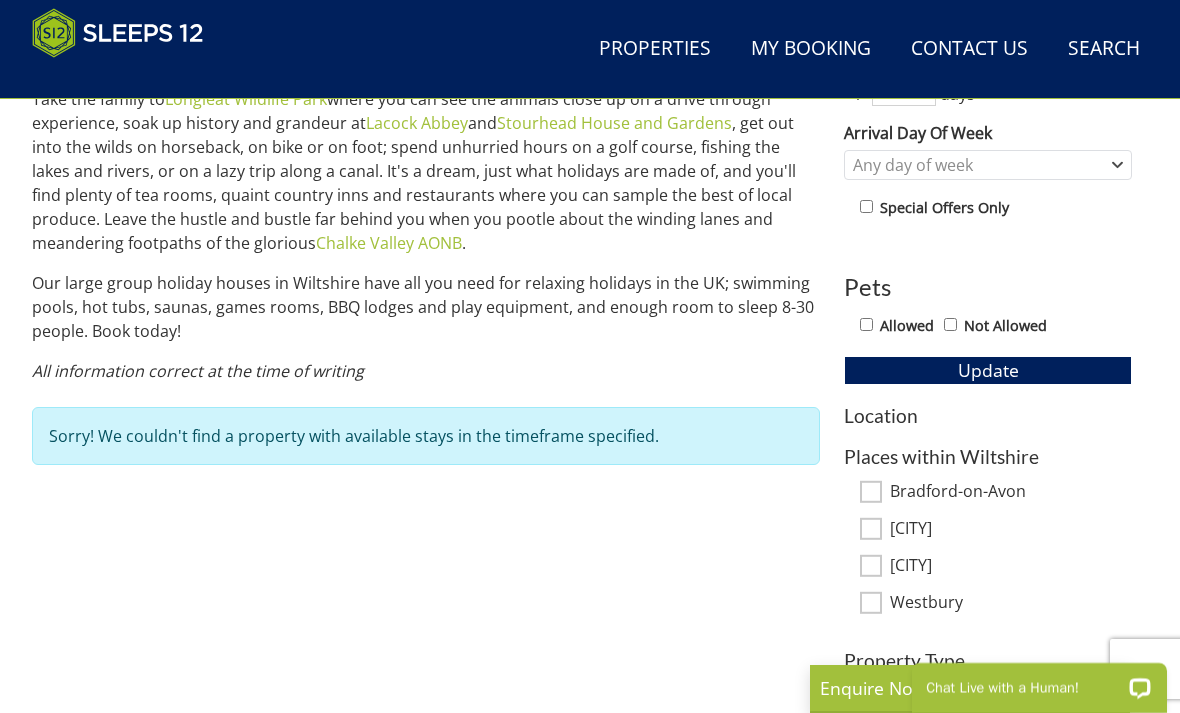 click on "Update" at bounding box center (988, 370) 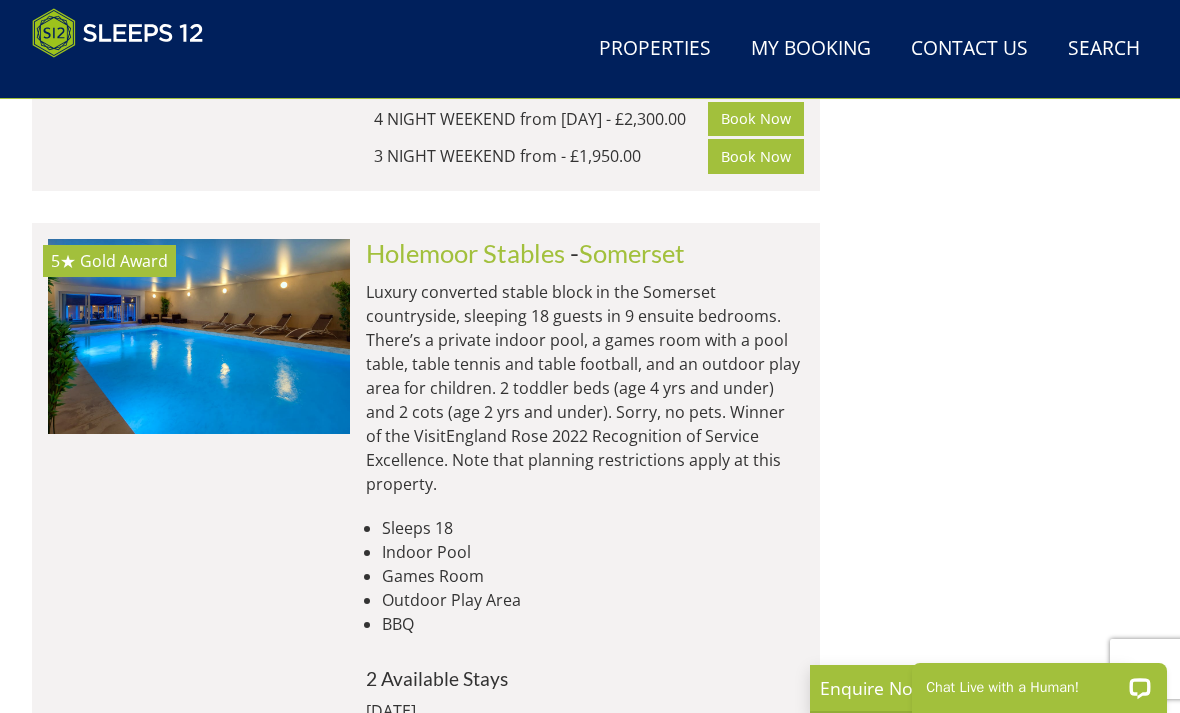 scroll, scrollTop: 4230, scrollLeft: 0, axis: vertical 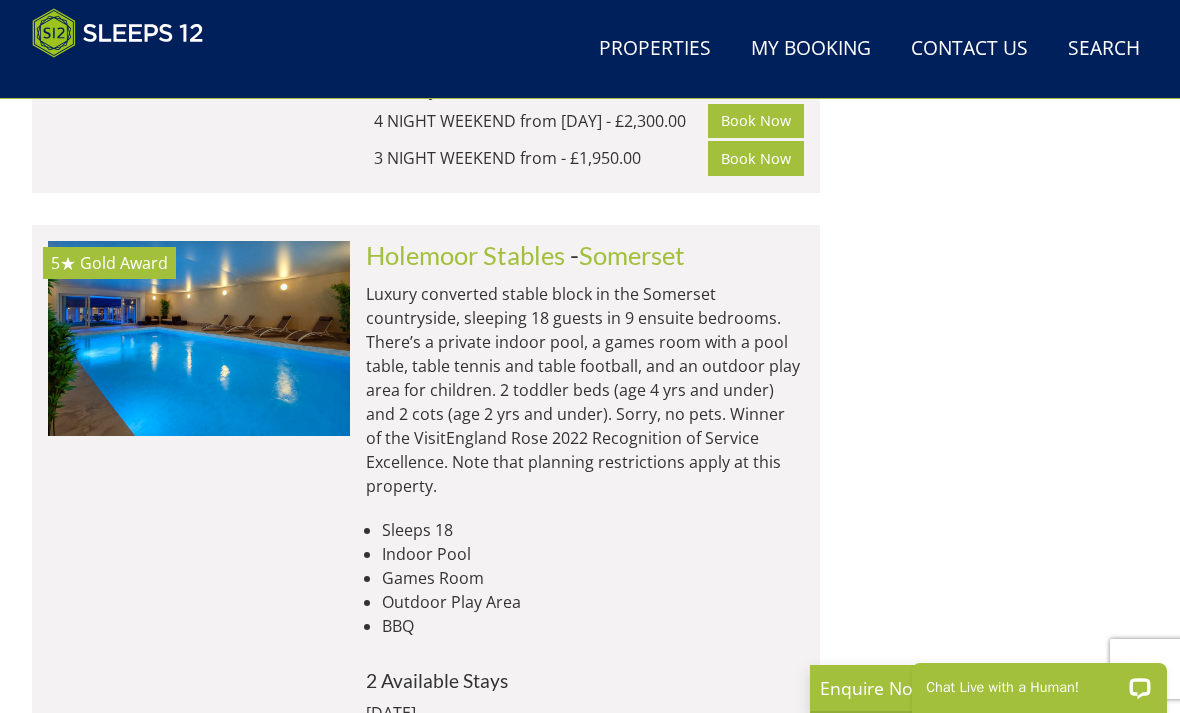 click on "-  Somerset" at bounding box center [627, 255] 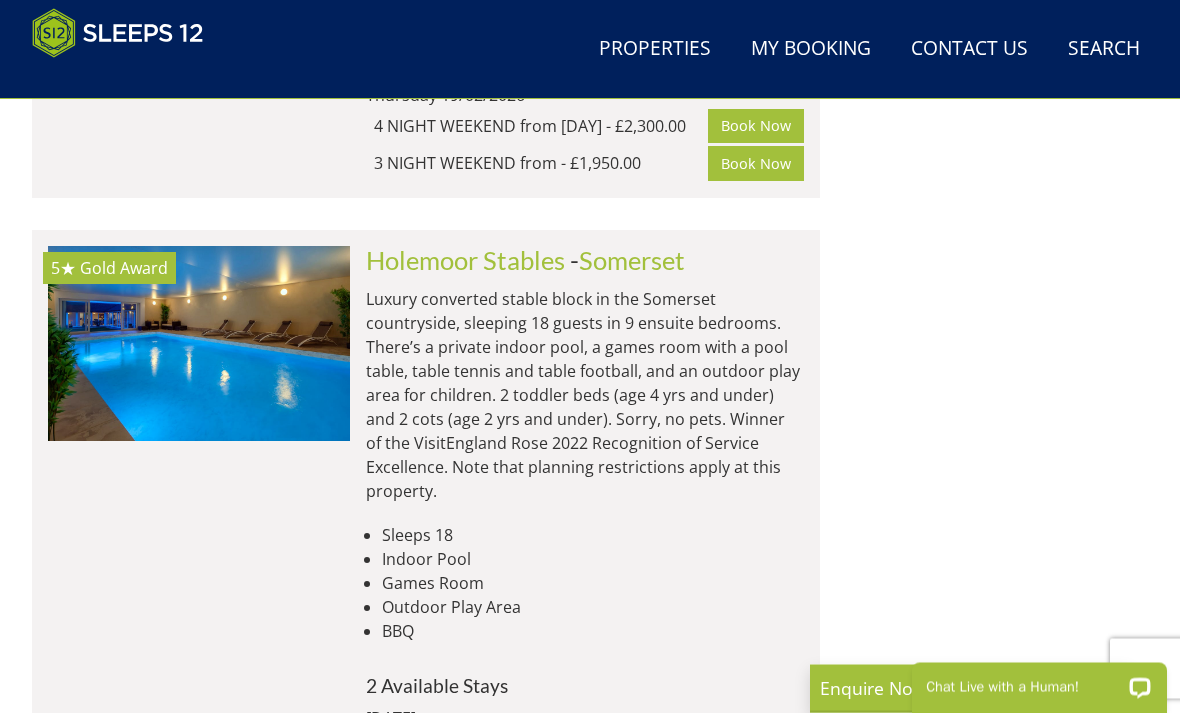 scroll, scrollTop: 4224, scrollLeft: 0, axis: vertical 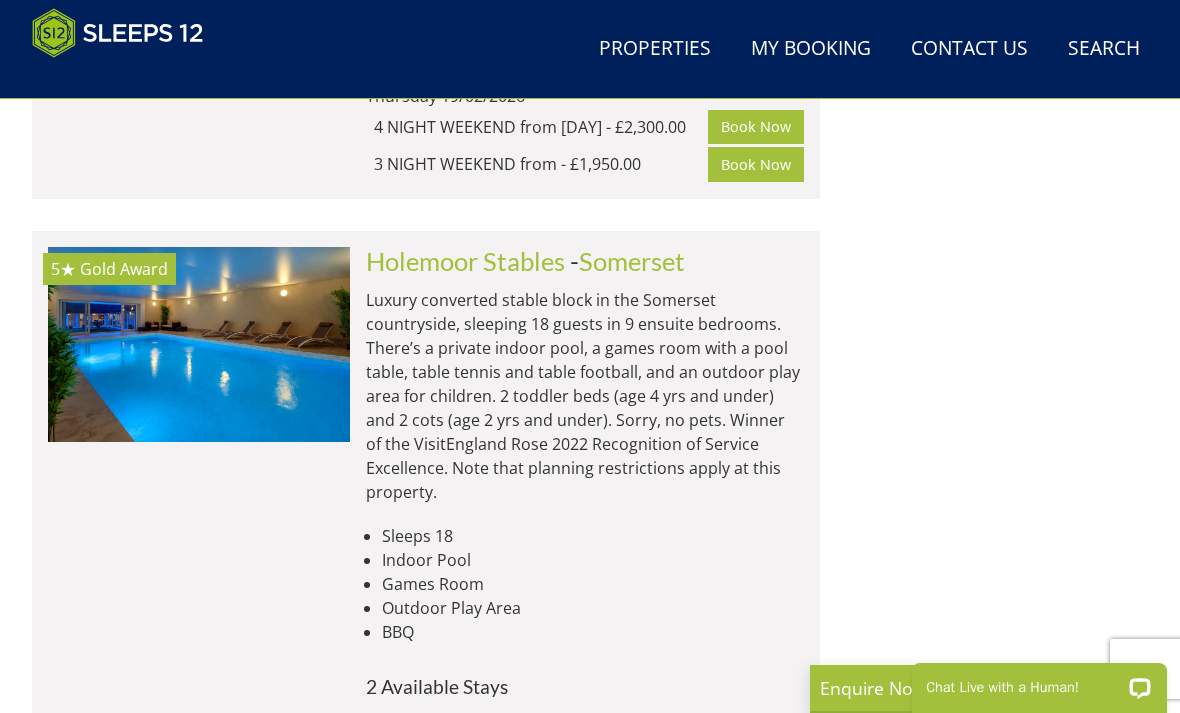 click on "Somerset" at bounding box center (632, 261) 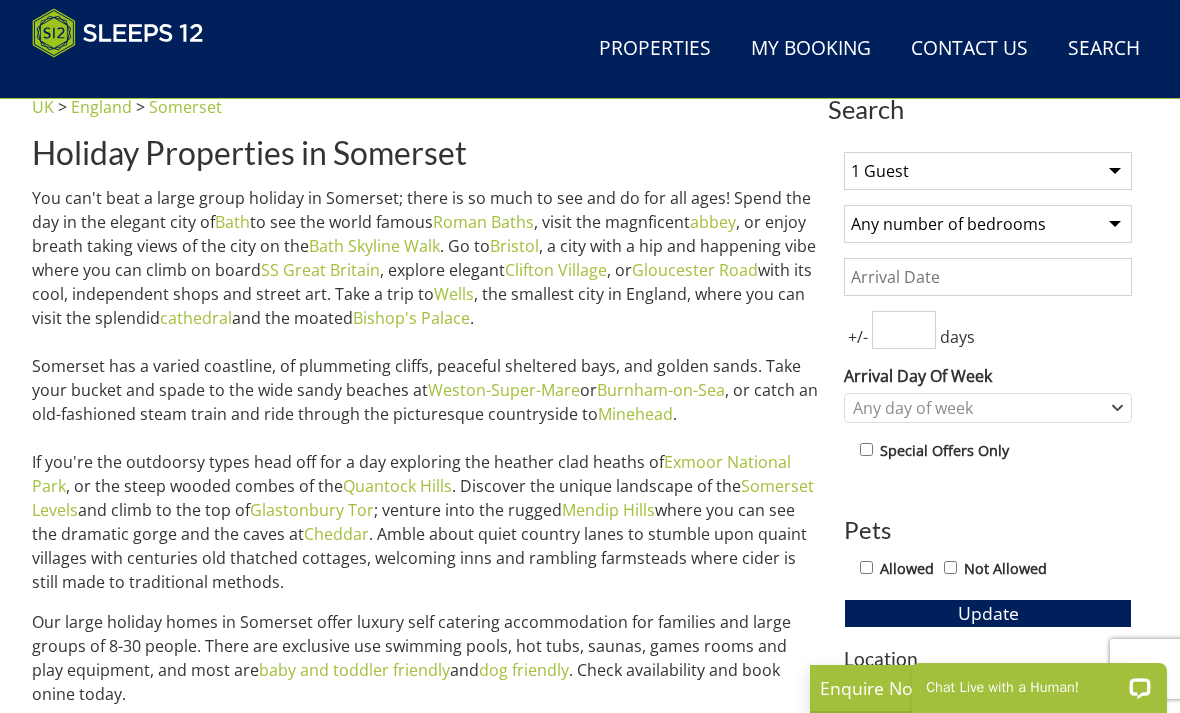 scroll, scrollTop: 714, scrollLeft: 0, axis: vertical 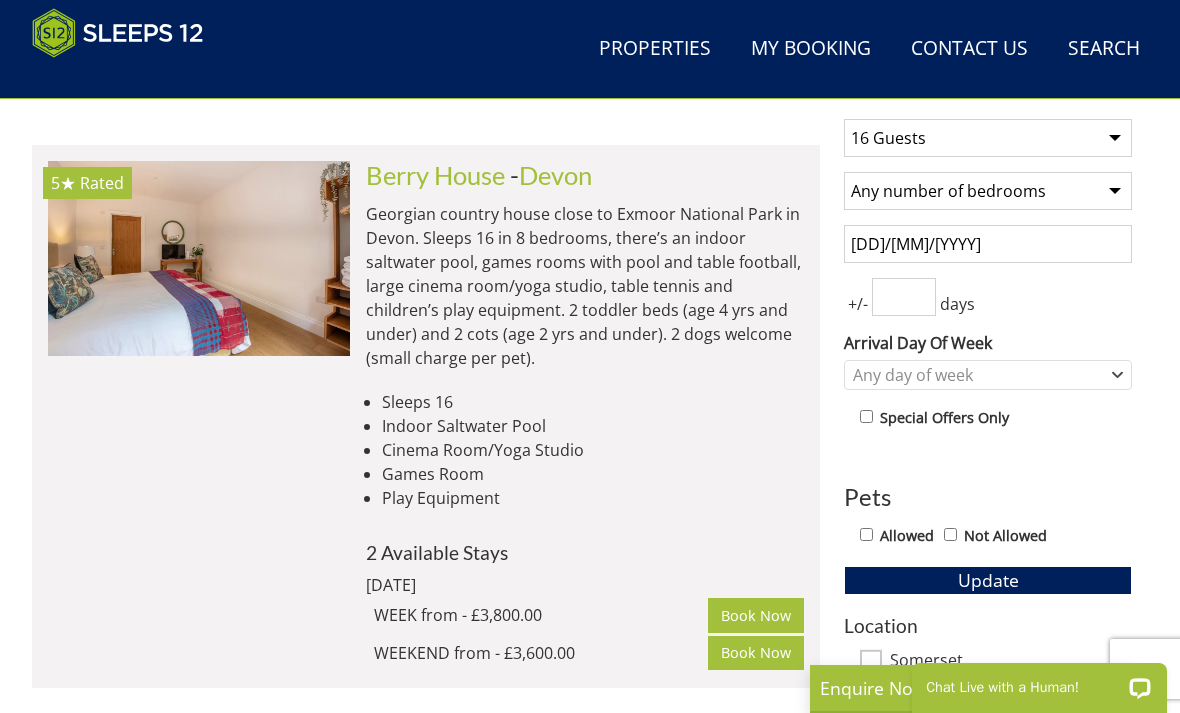 click on "Update" at bounding box center [988, 580] 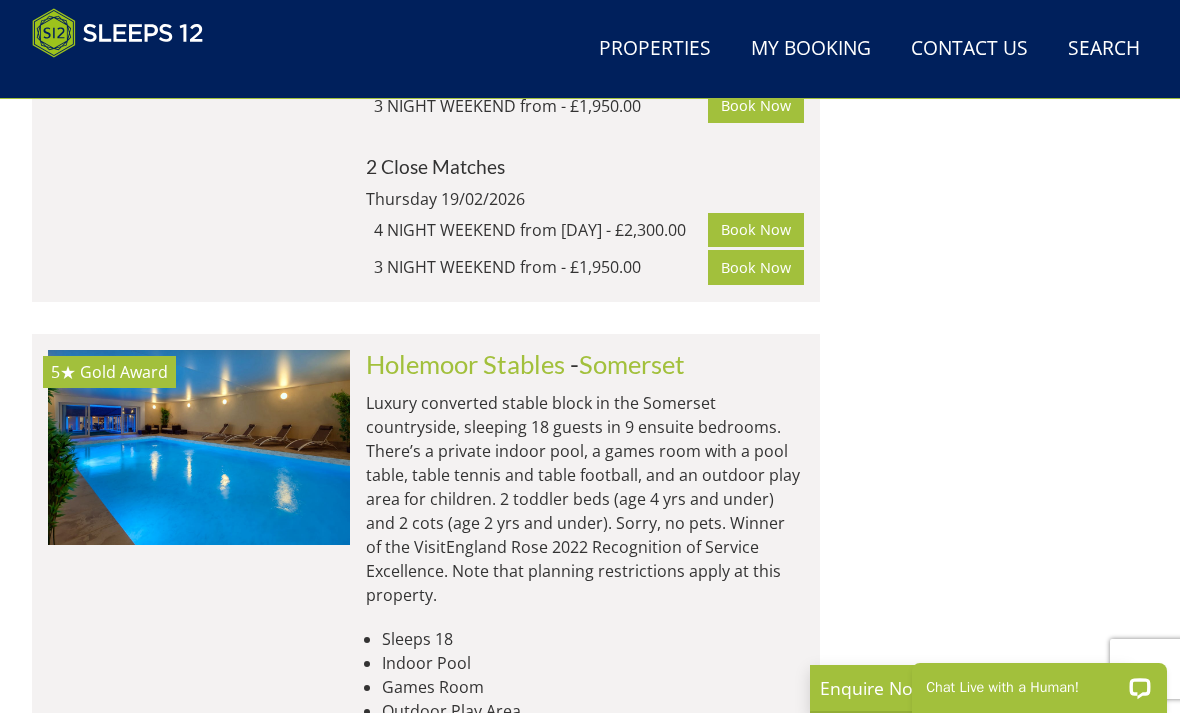 scroll, scrollTop: 4122, scrollLeft: 0, axis: vertical 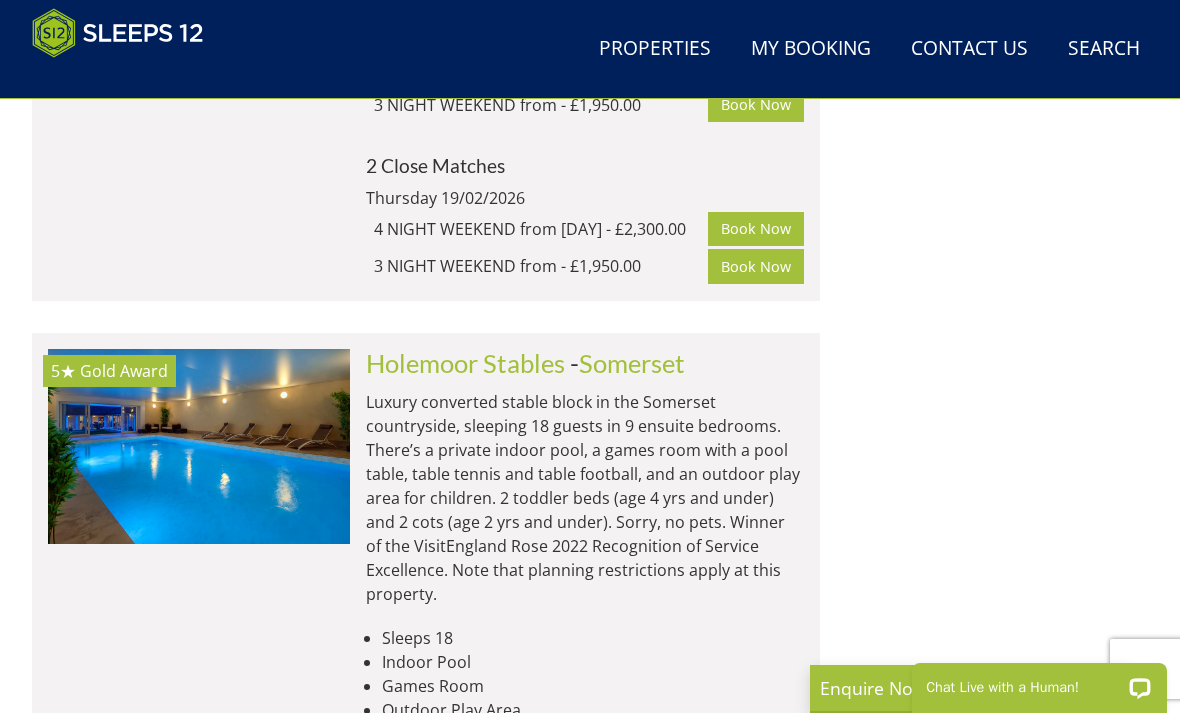 click at bounding box center [199, 446] 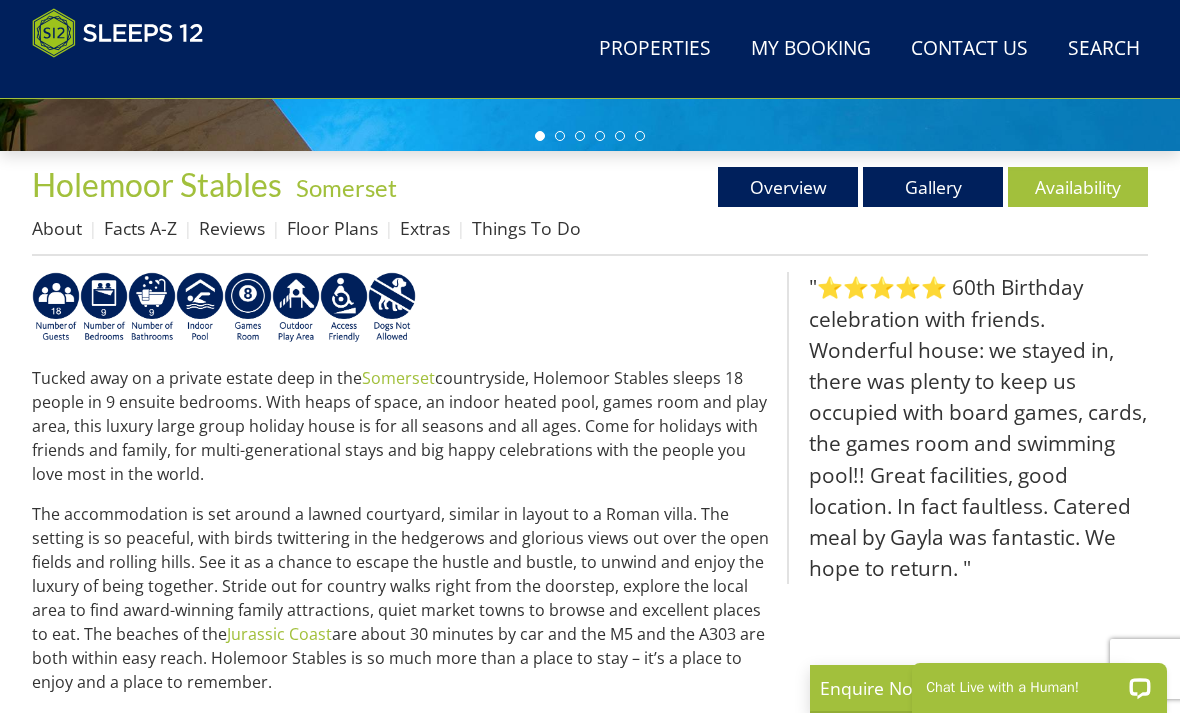 scroll, scrollTop: 640, scrollLeft: 0, axis: vertical 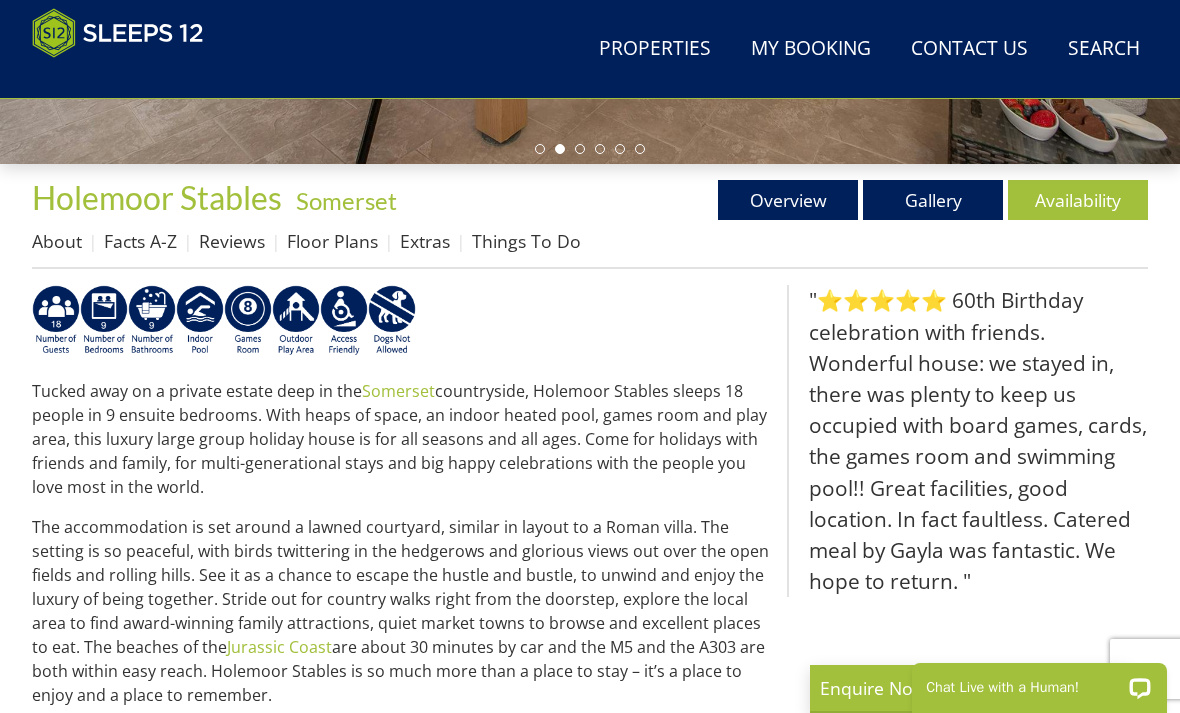 click on "Floor Plans" at bounding box center (332, 241) 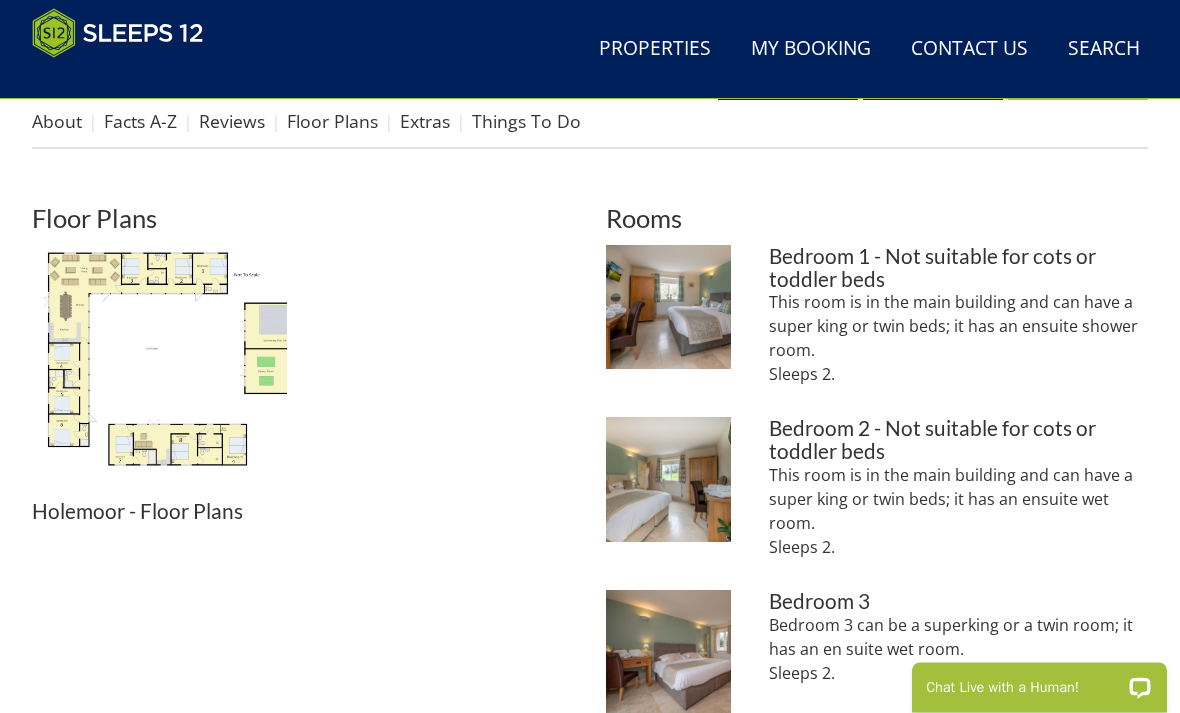 scroll, scrollTop: 760, scrollLeft: 0, axis: vertical 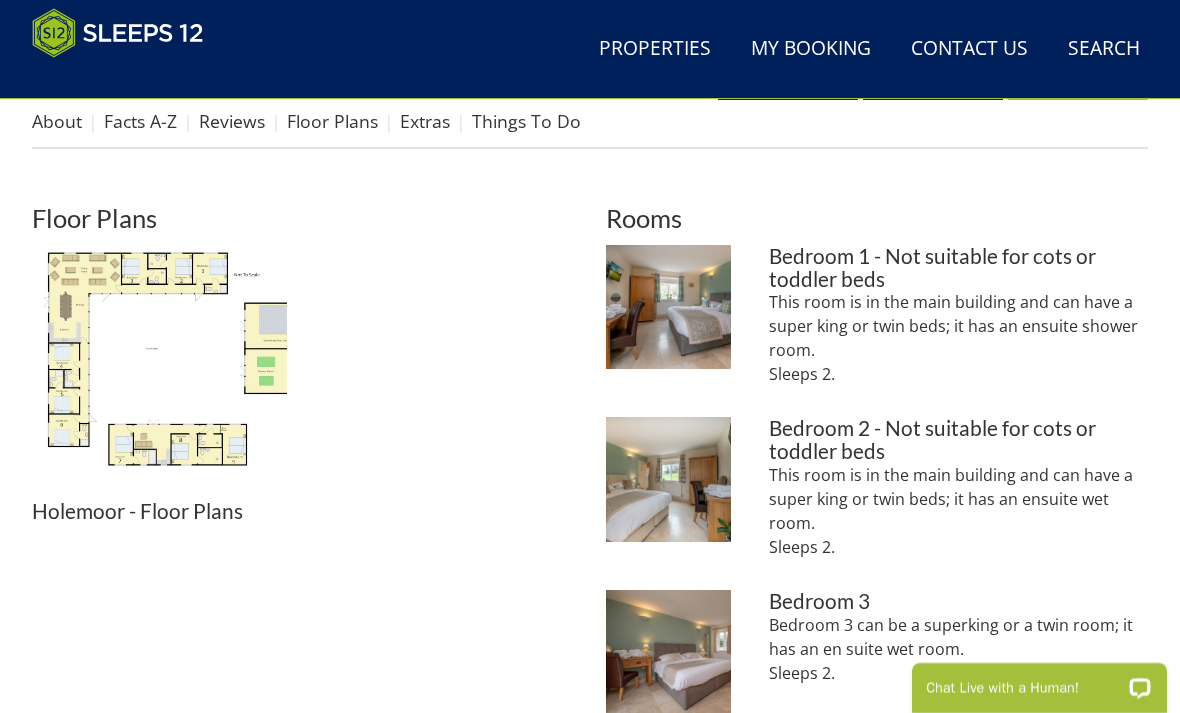 click at bounding box center (159, 372) 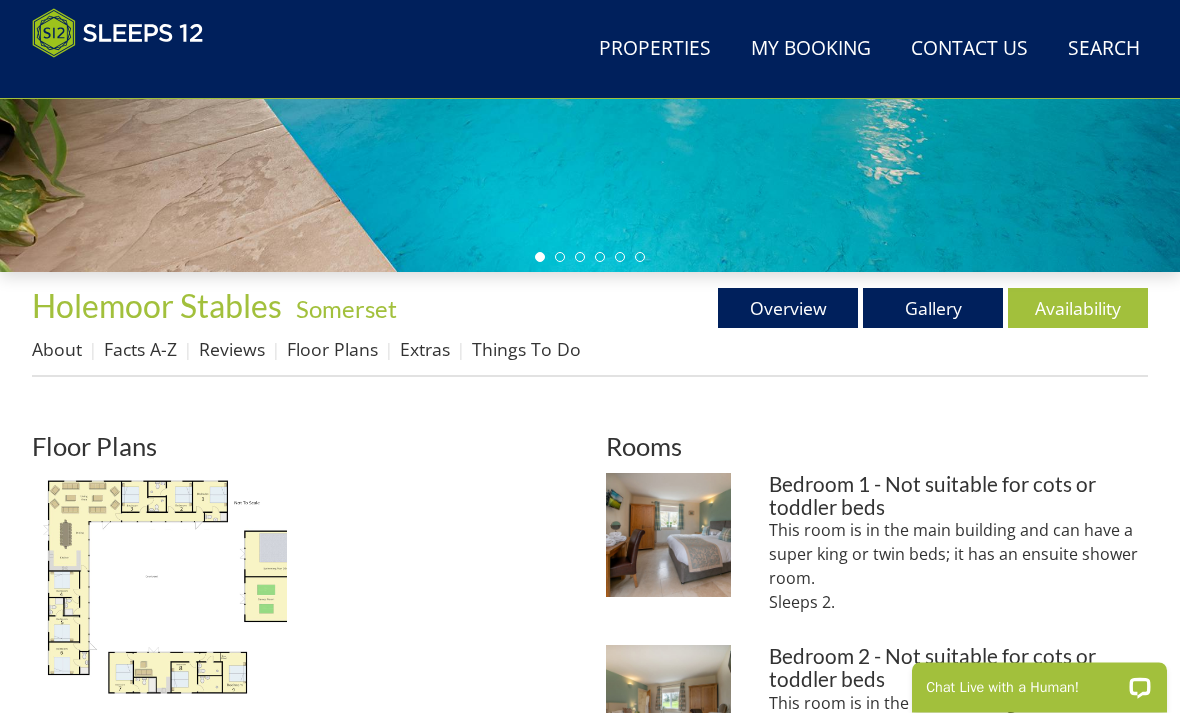 scroll, scrollTop: 532, scrollLeft: 0, axis: vertical 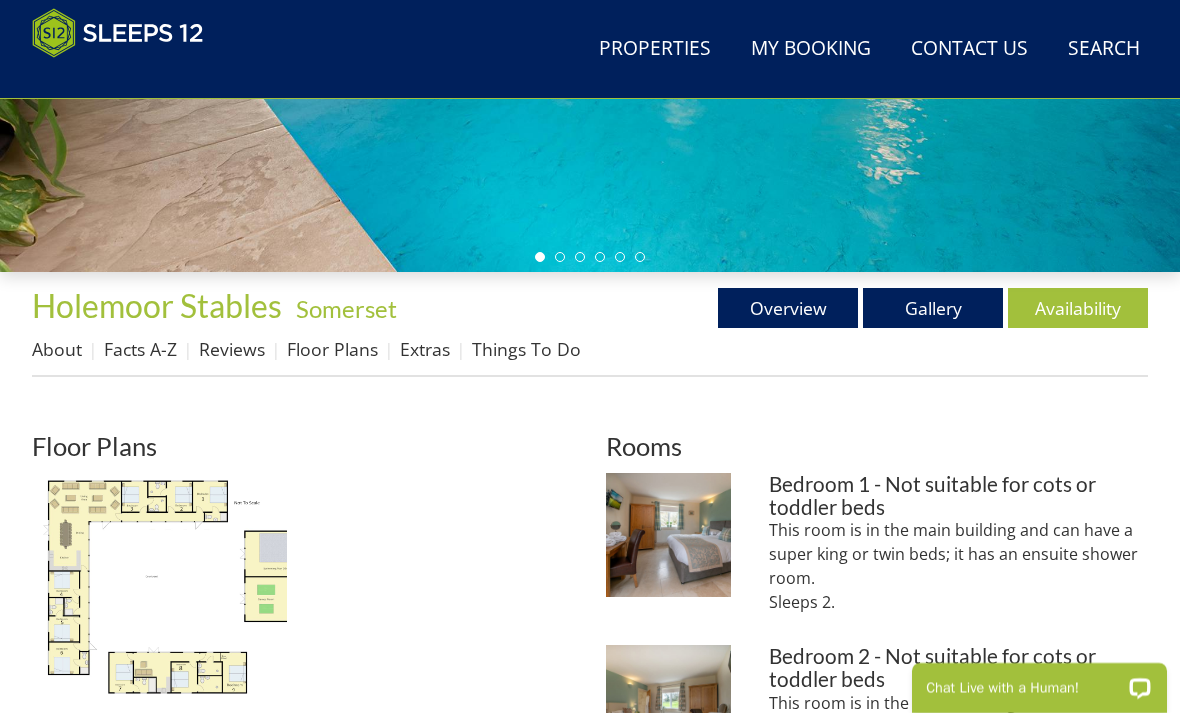 click on "Availability" at bounding box center (1078, 308) 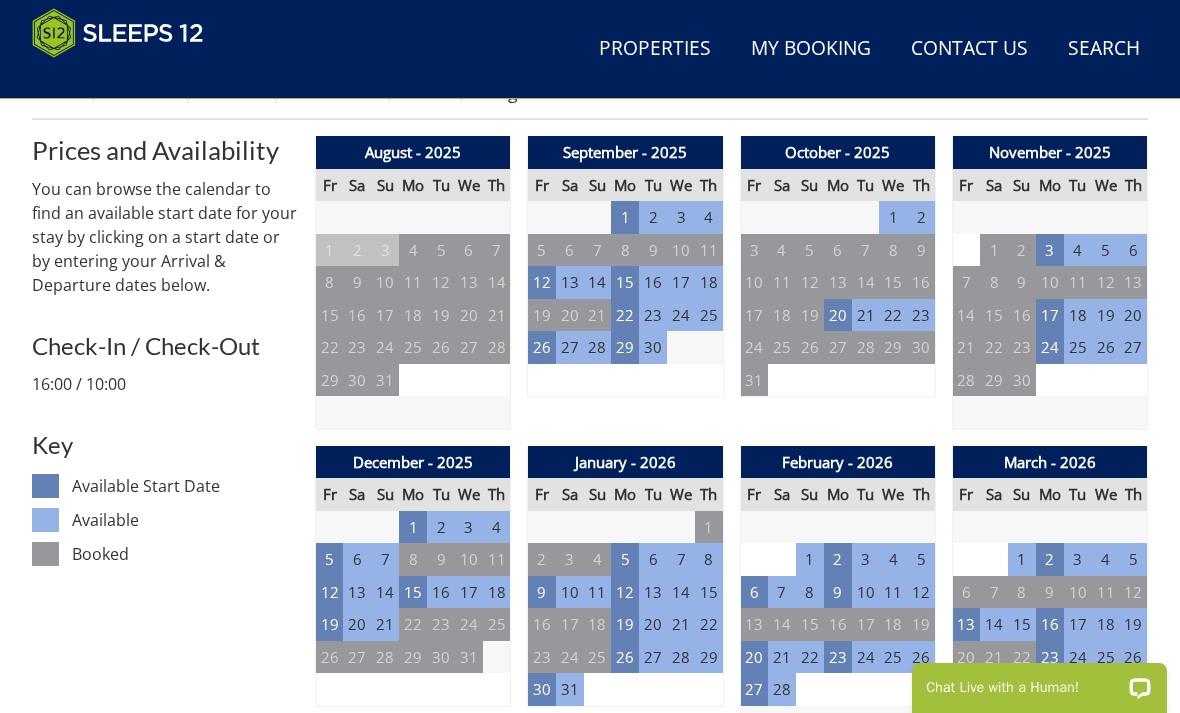scroll, scrollTop: 788, scrollLeft: 0, axis: vertical 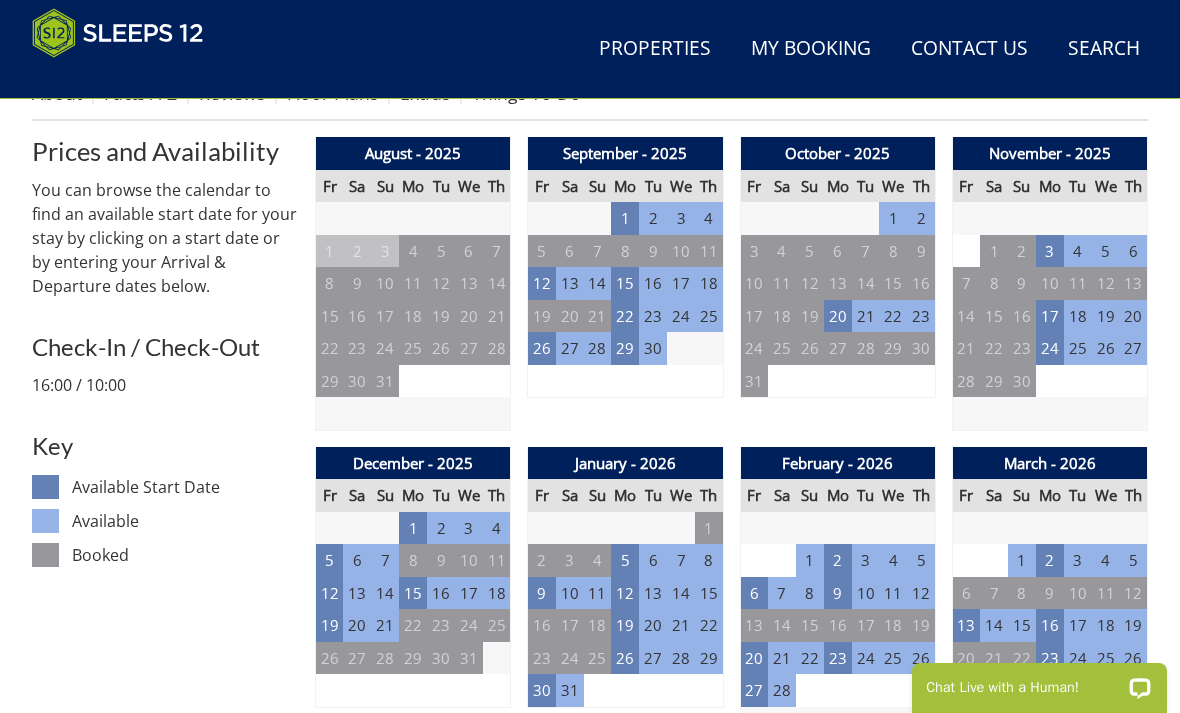 click on "20" at bounding box center [754, 658] 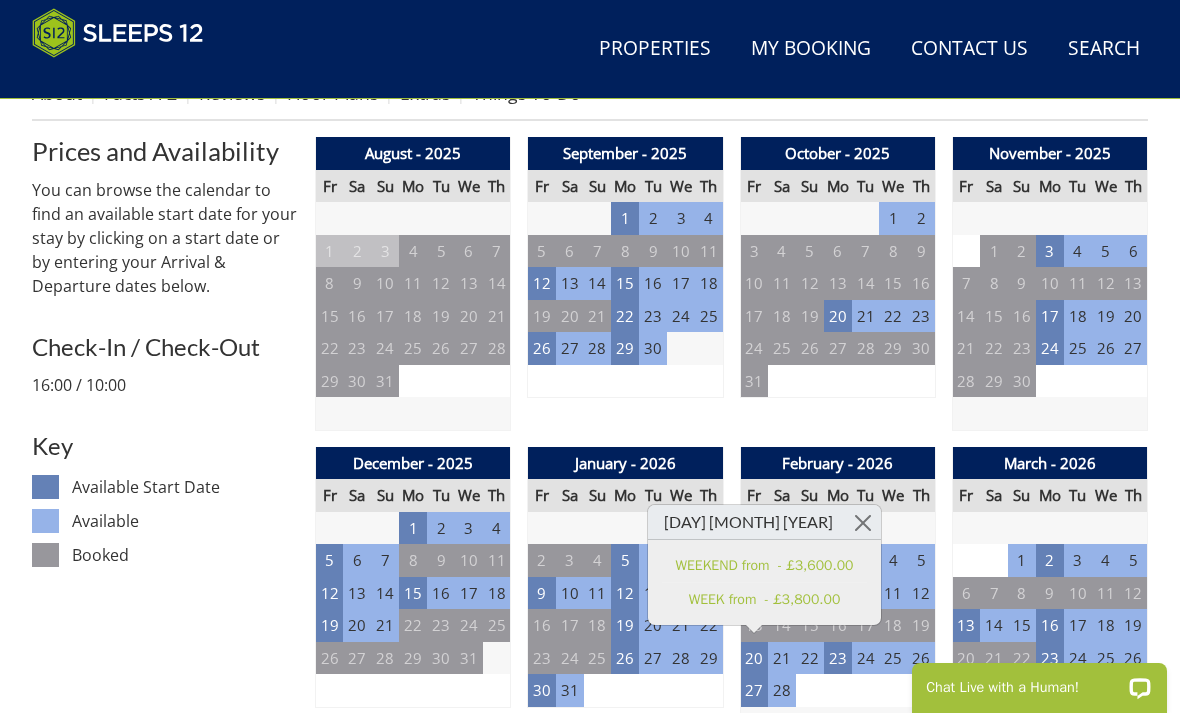 click at bounding box center [863, 522] 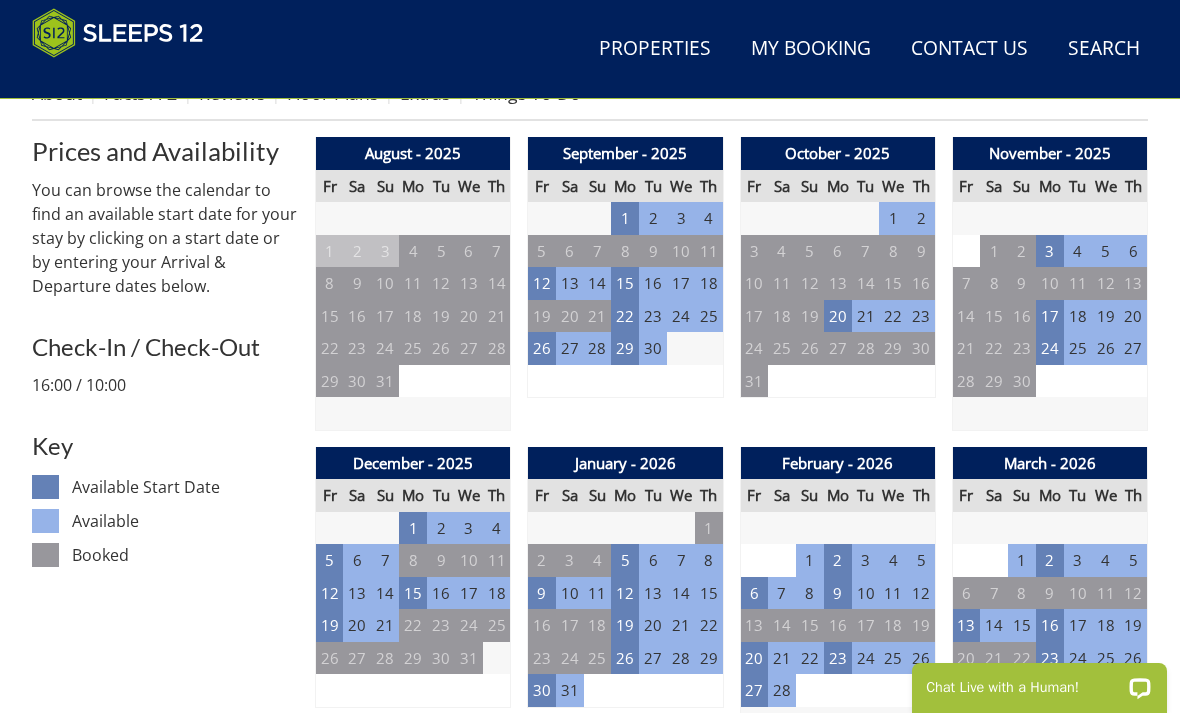 click on "20" at bounding box center [754, 658] 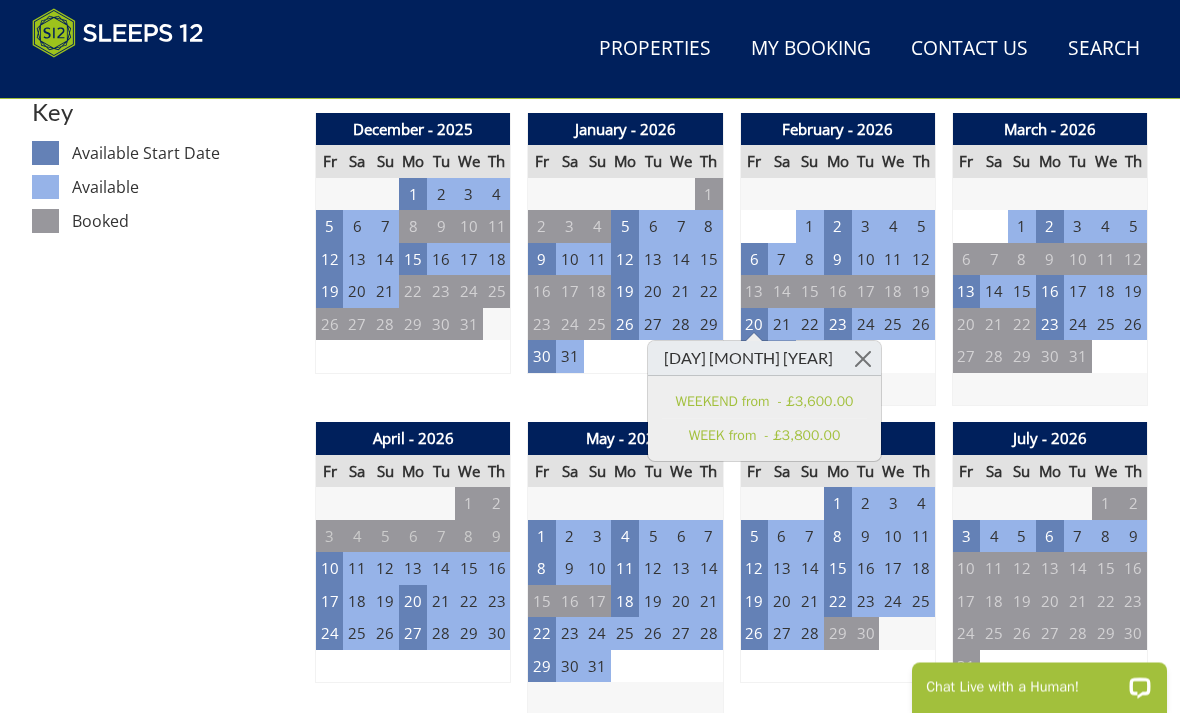 scroll, scrollTop: 1123, scrollLeft: 0, axis: vertical 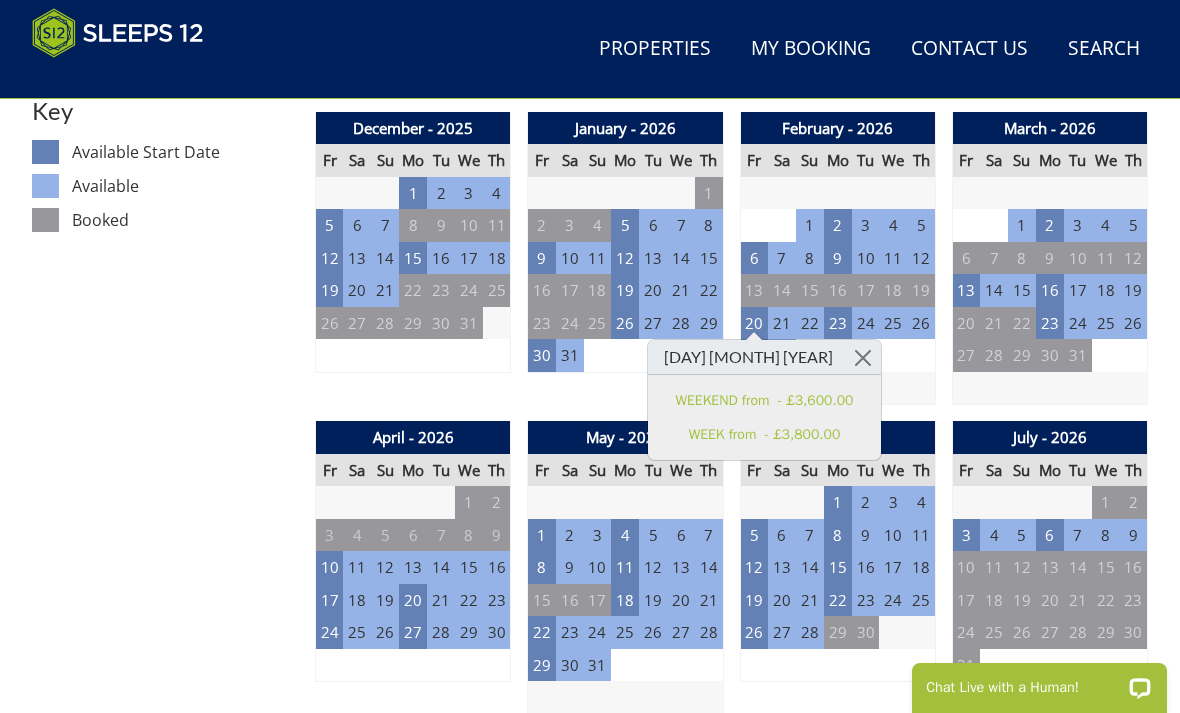 click on "26" at bounding box center [754, 632] 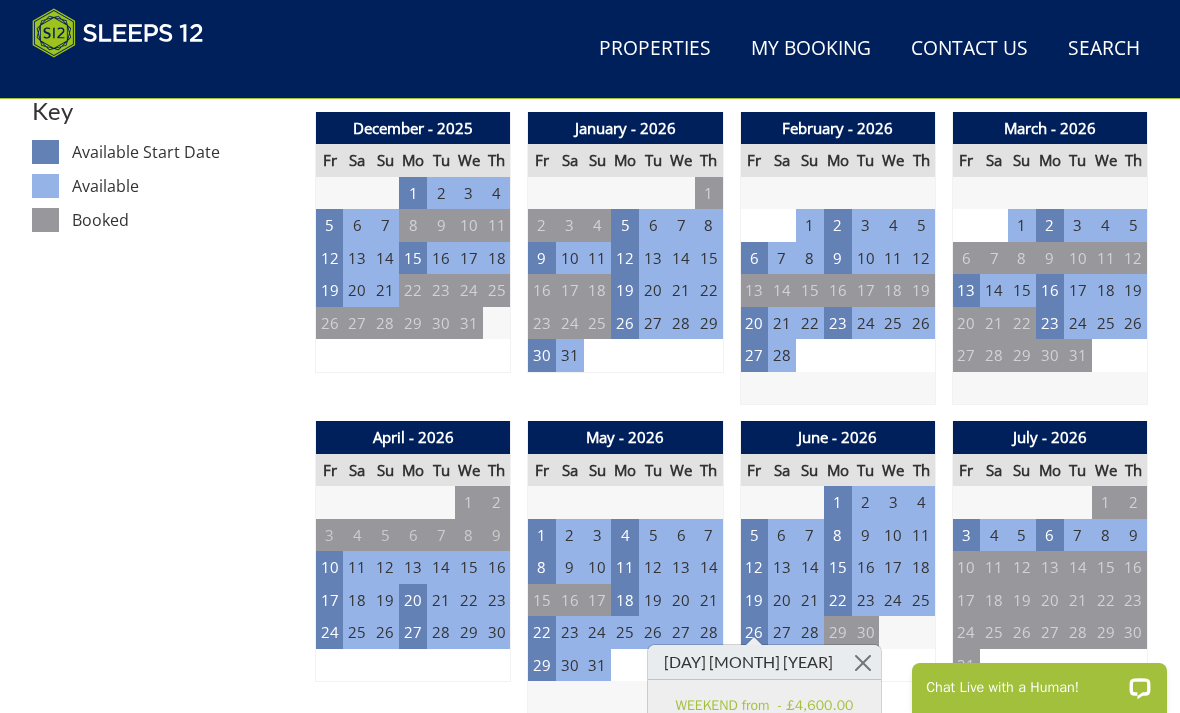 click on "19" at bounding box center [754, 600] 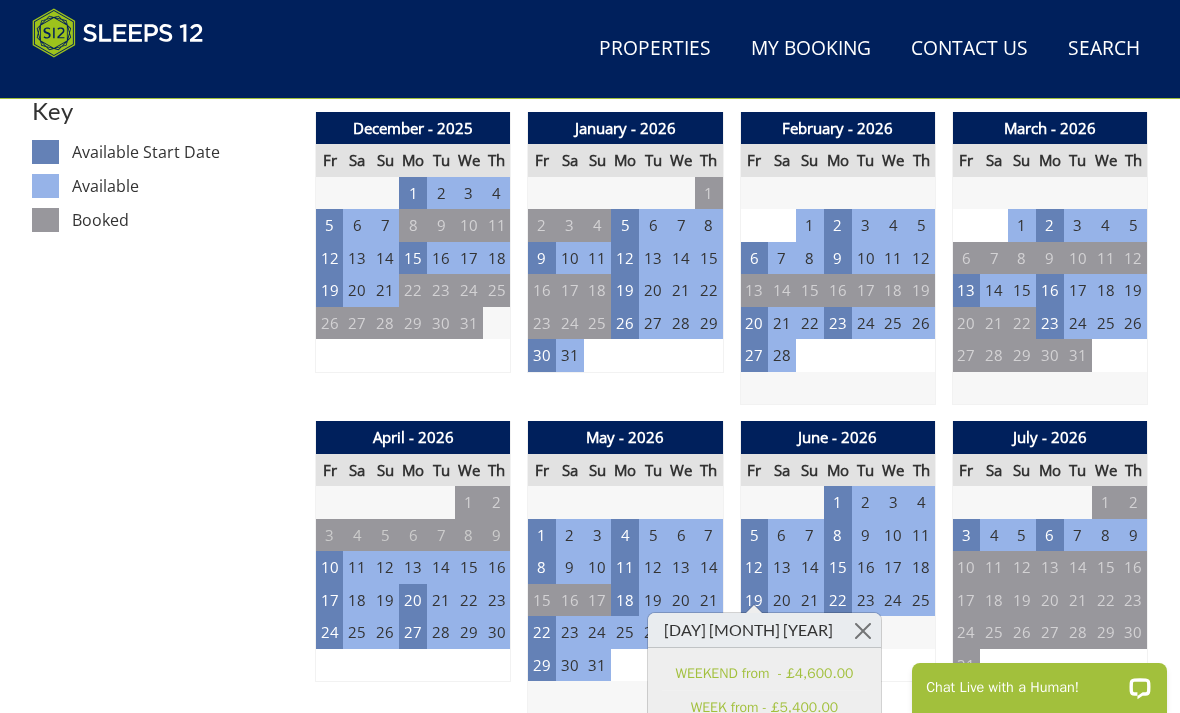 click on "20" at bounding box center (754, 323) 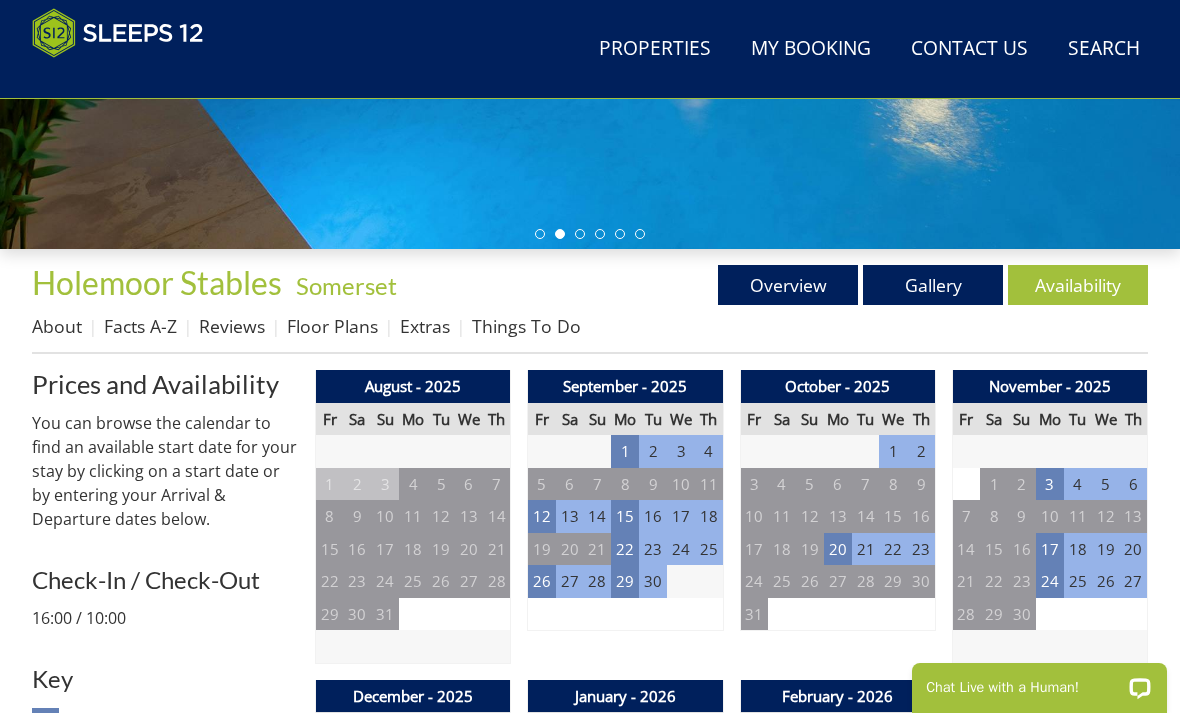 scroll, scrollTop: 553, scrollLeft: 0, axis: vertical 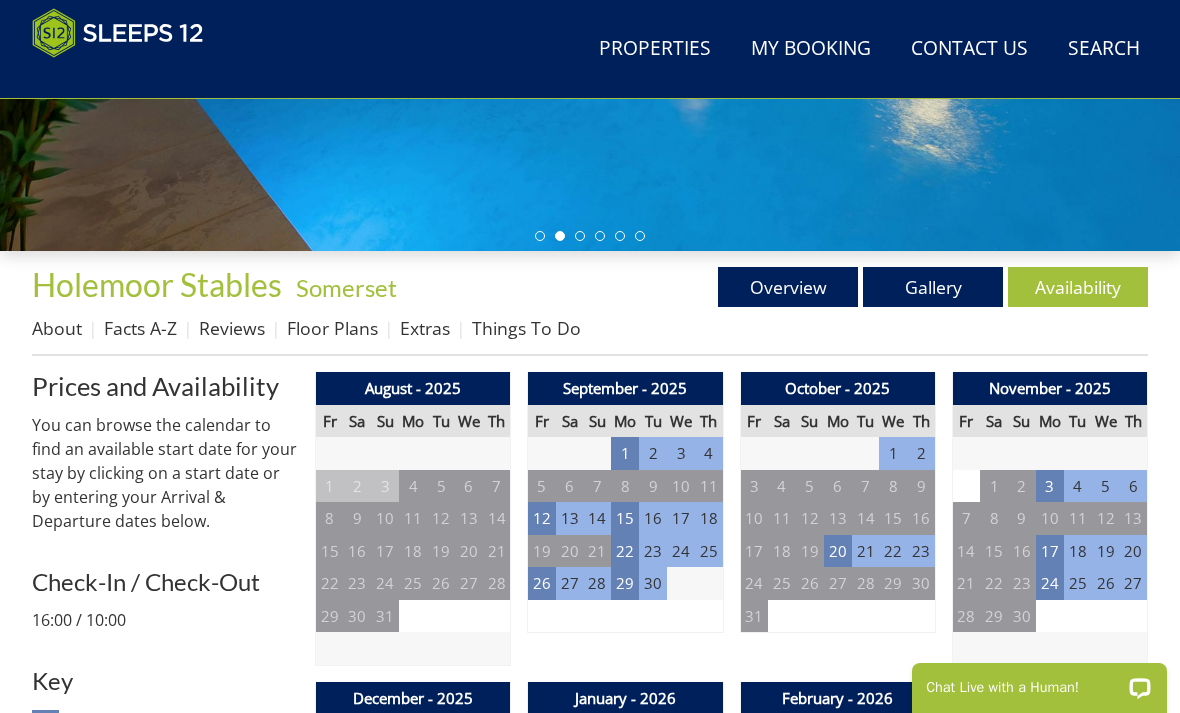 click on "Facts A-Z" at bounding box center (140, 328) 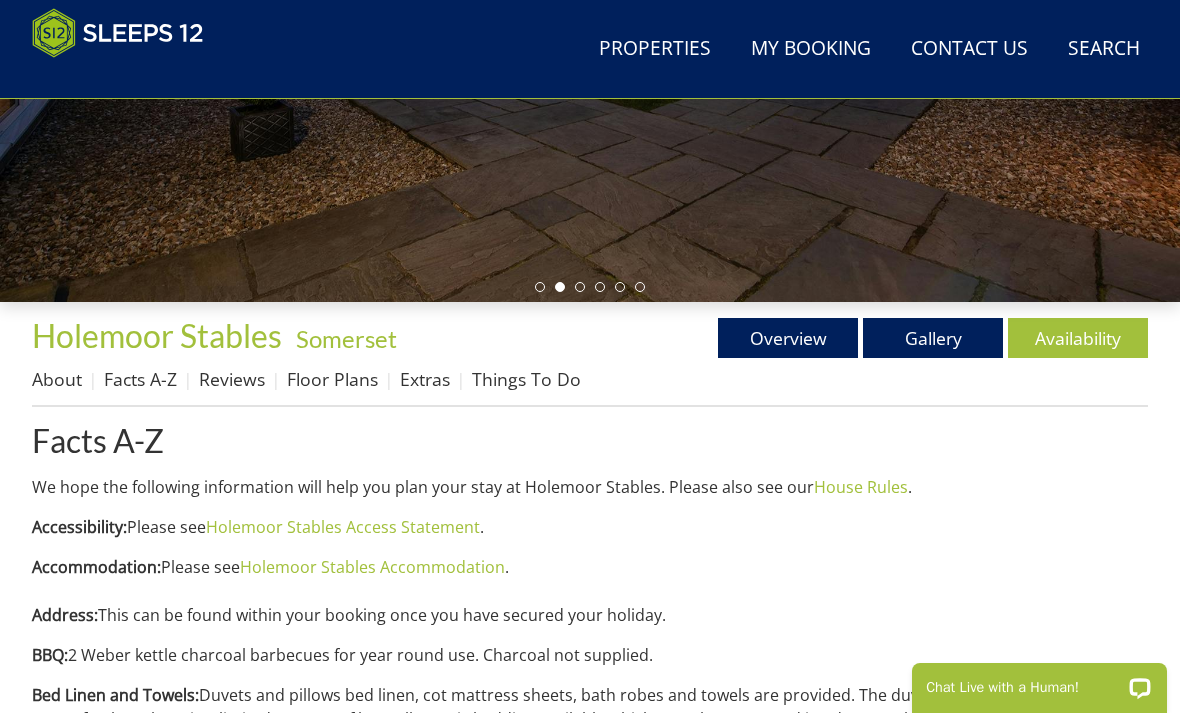 scroll, scrollTop: 505, scrollLeft: 0, axis: vertical 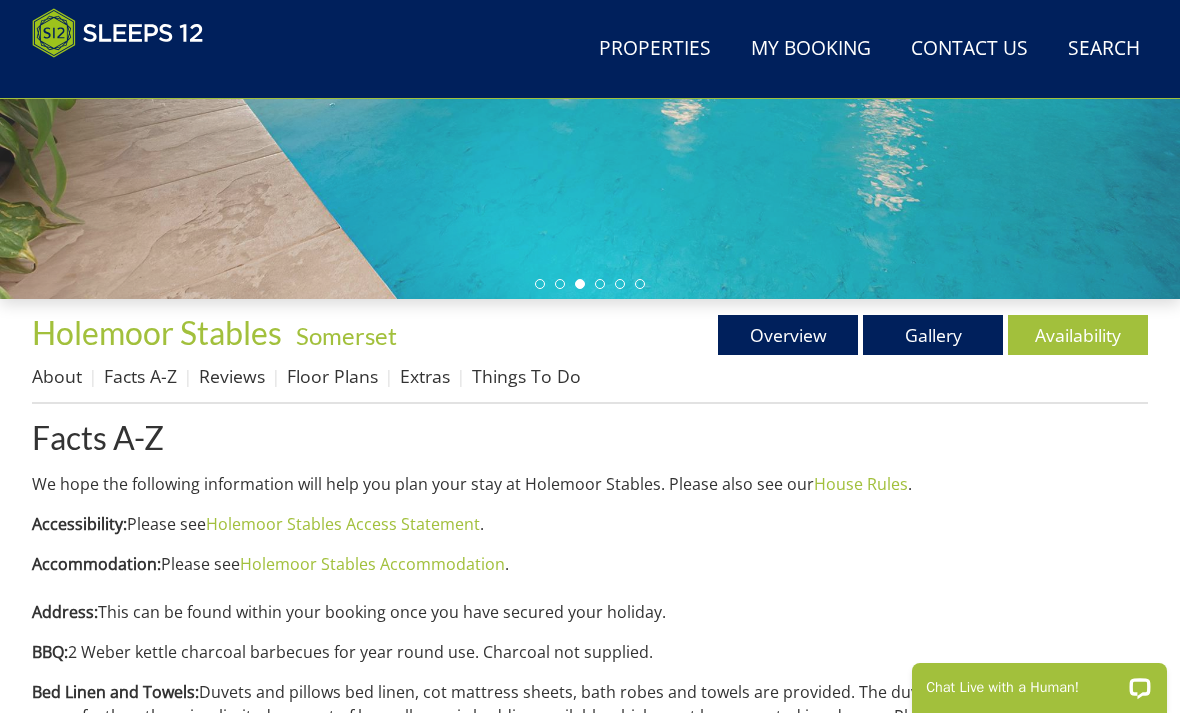 click on "About" at bounding box center [57, 376] 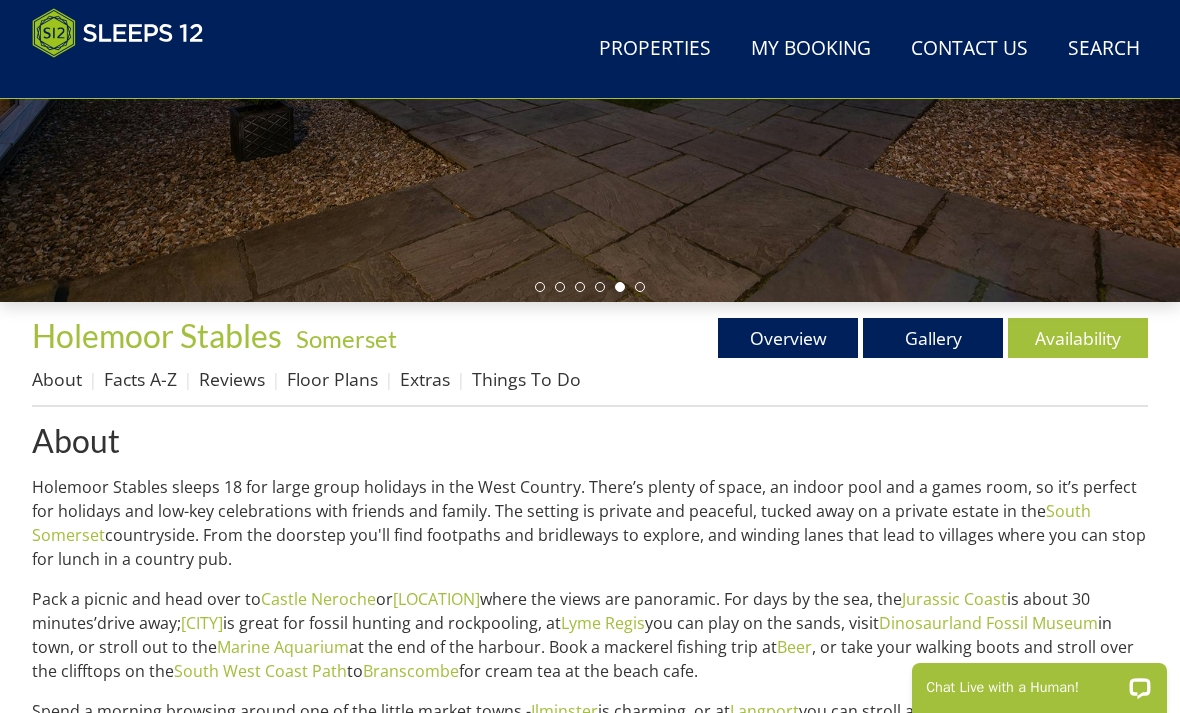 scroll, scrollTop: 503, scrollLeft: 0, axis: vertical 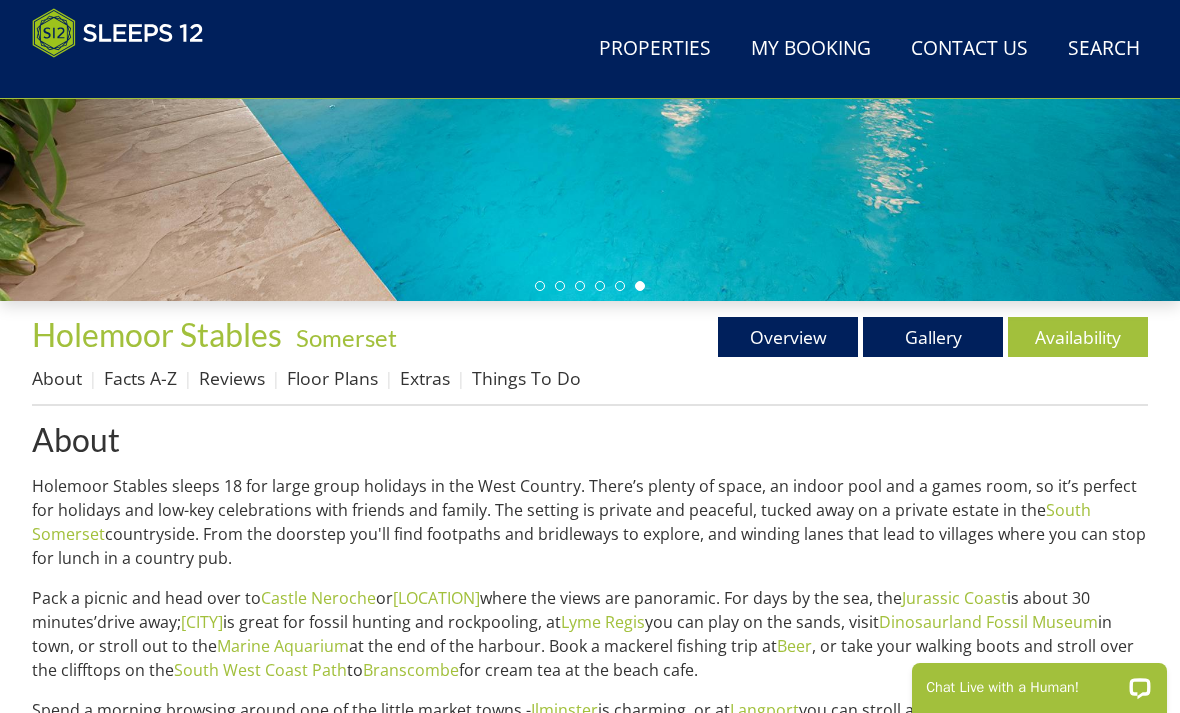 click on "Overview" at bounding box center (788, 337) 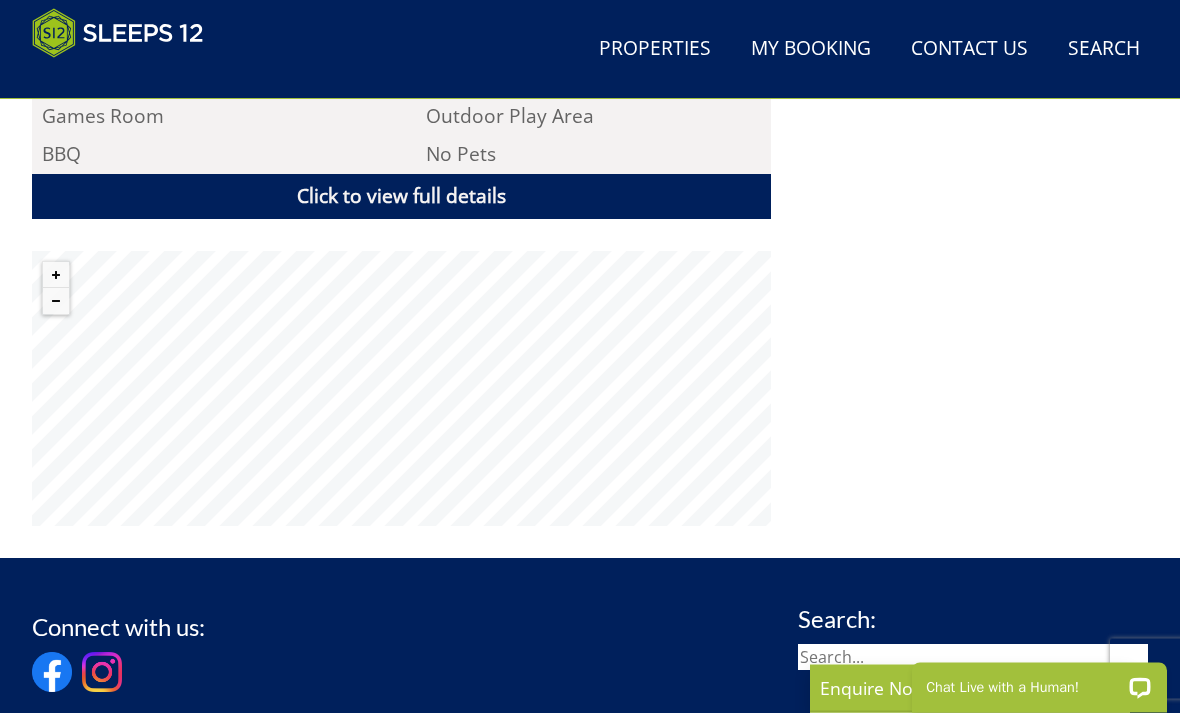 scroll, scrollTop: 1556, scrollLeft: 0, axis: vertical 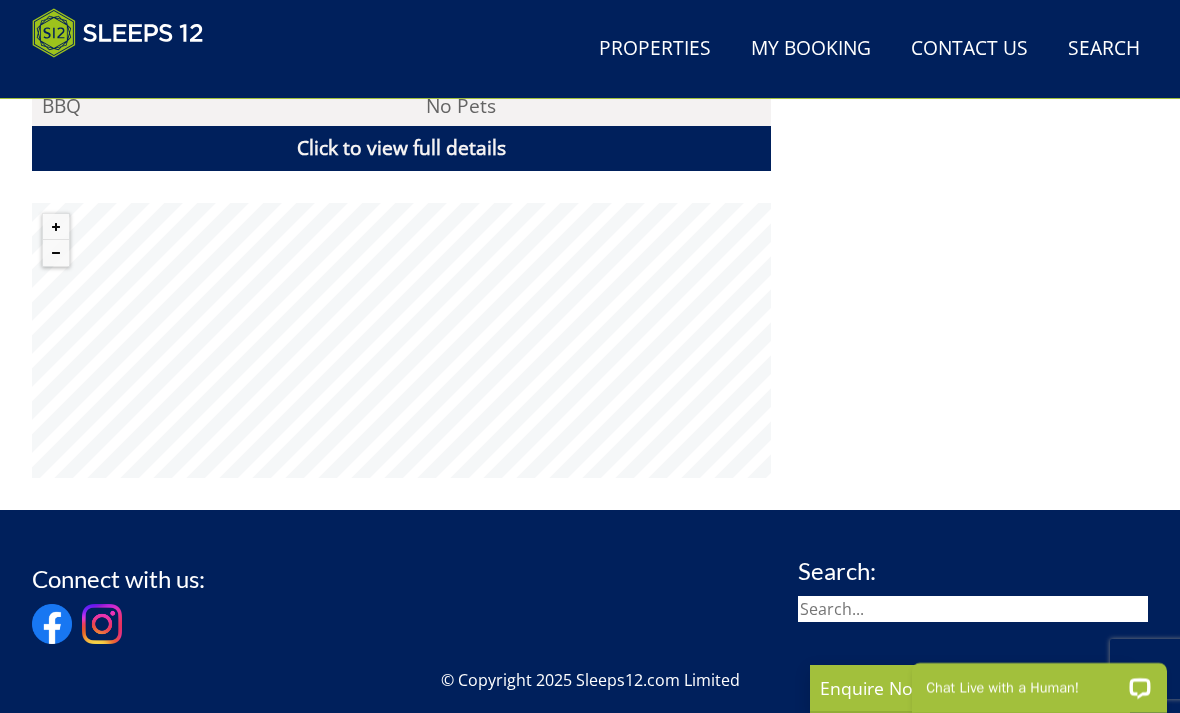 click at bounding box center (56, 253) 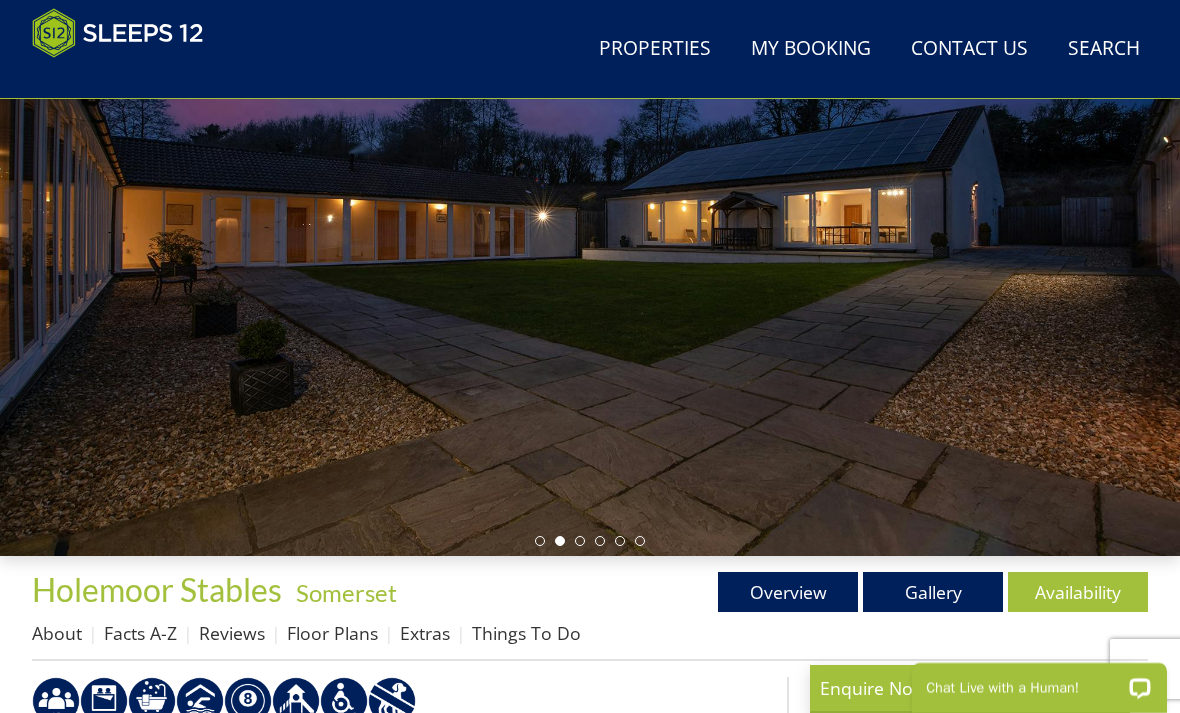 scroll, scrollTop: 234, scrollLeft: 0, axis: vertical 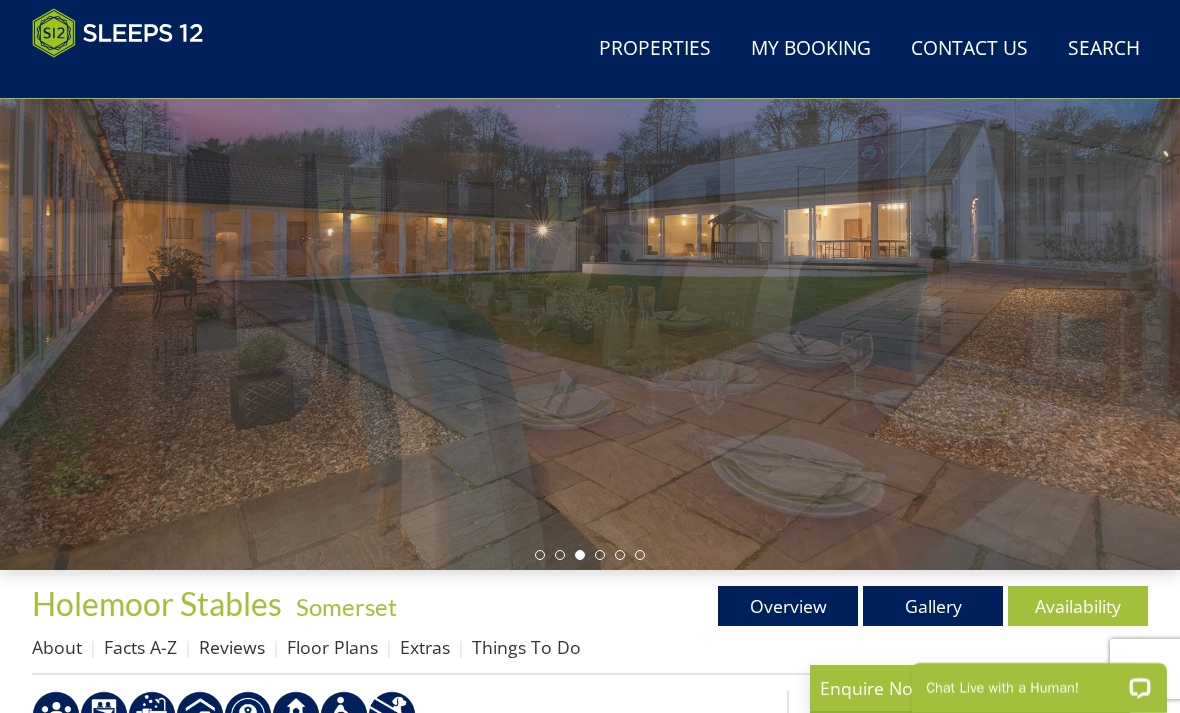 click at bounding box center (590, 239) 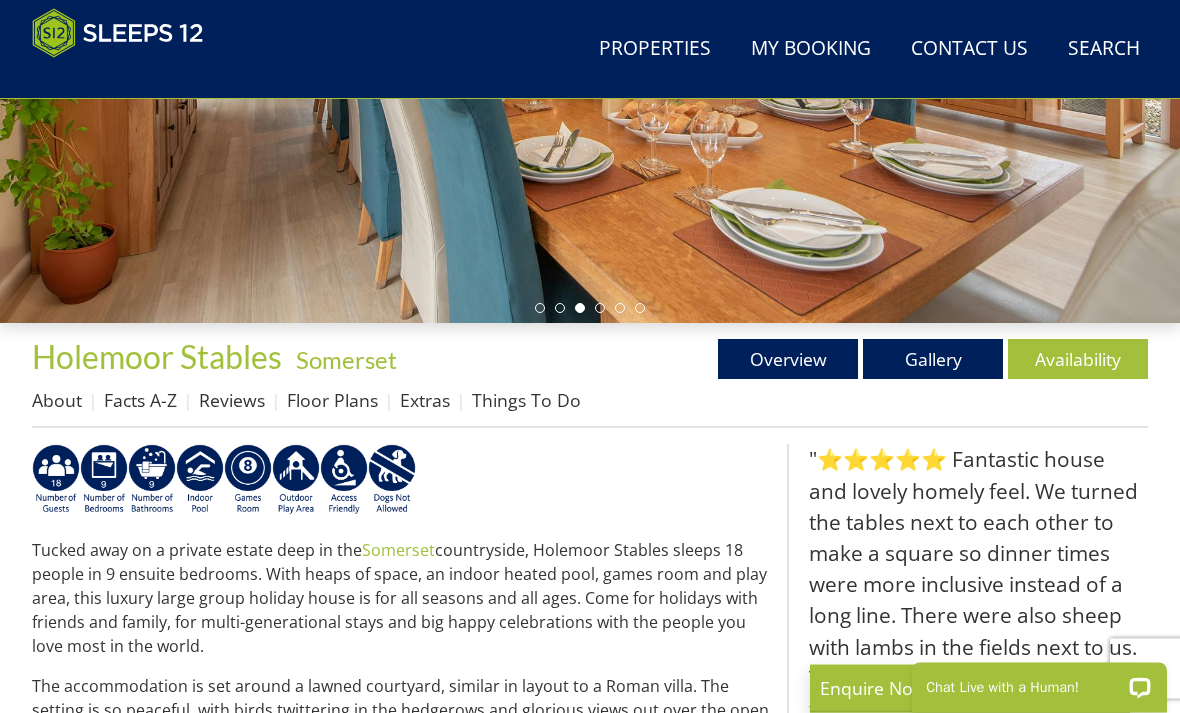 scroll, scrollTop: 481, scrollLeft: 0, axis: vertical 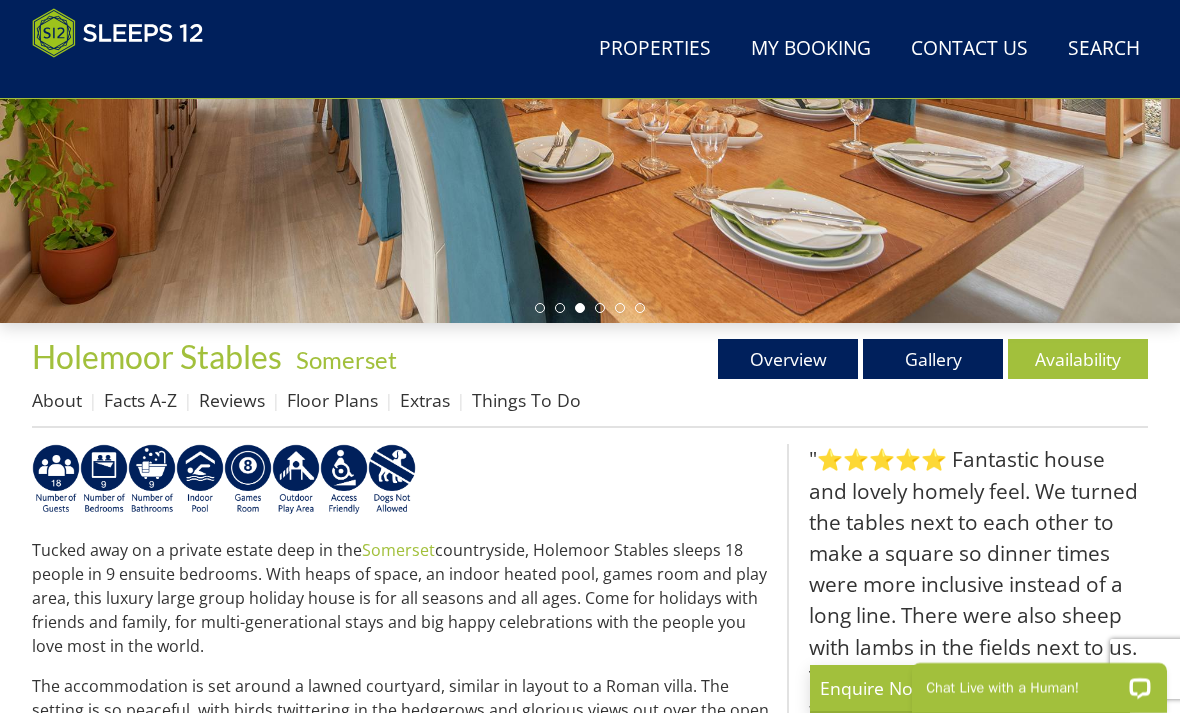 click on "Gallery" at bounding box center (933, 359) 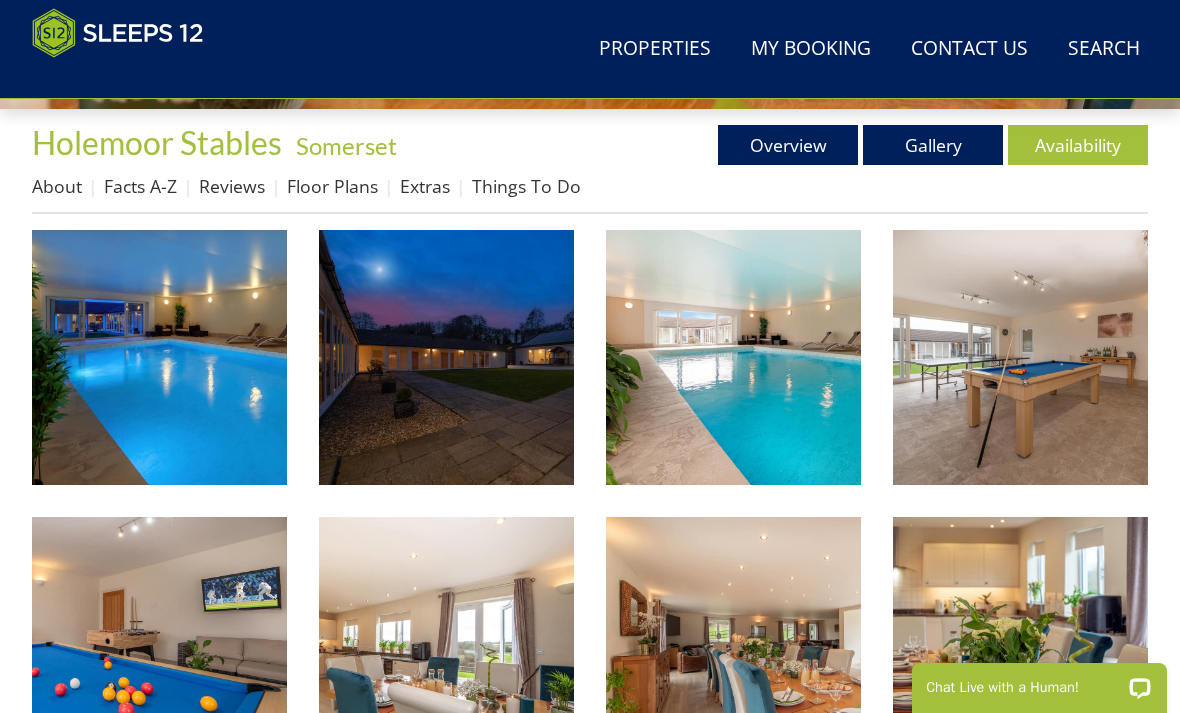 scroll, scrollTop: 0, scrollLeft: 0, axis: both 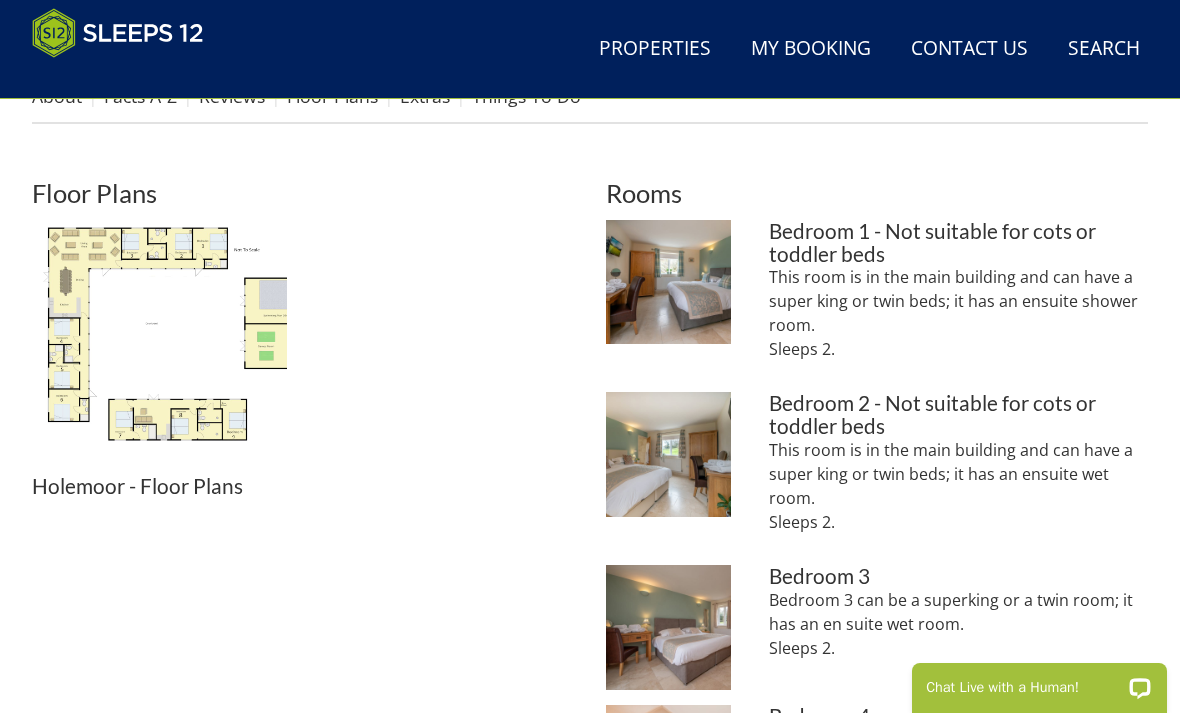 click at bounding box center [159, 347] 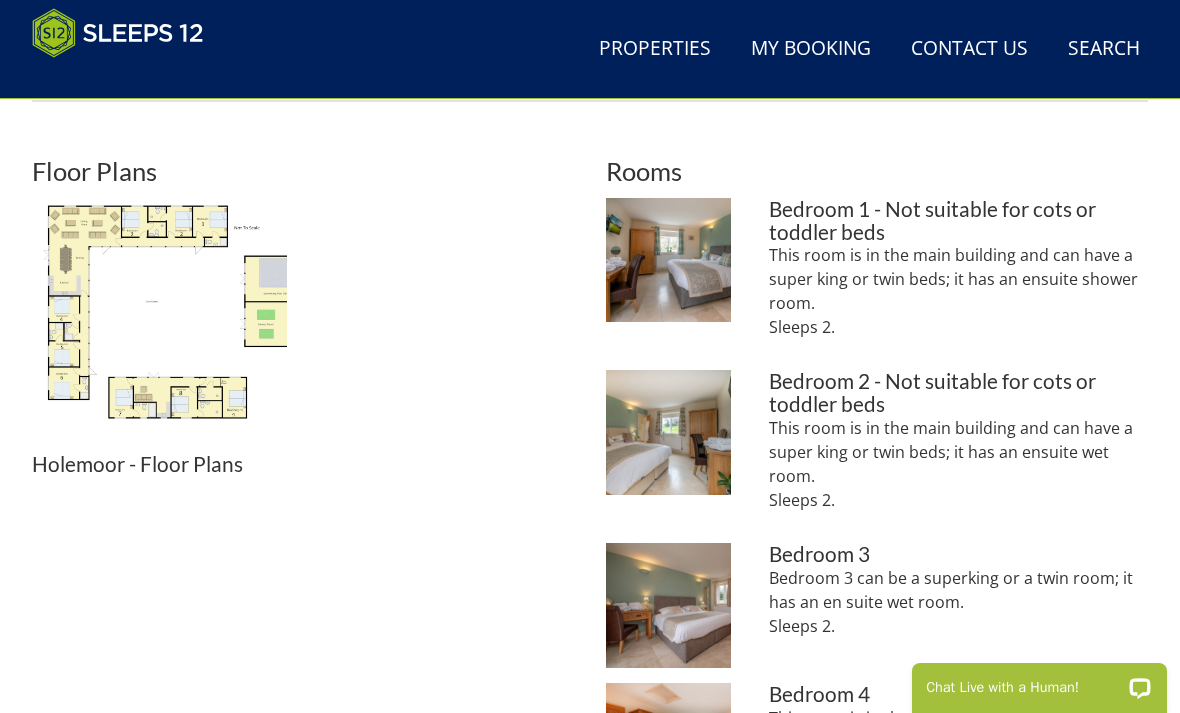 scroll, scrollTop: 806, scrollLeft: 0, axis: vertical 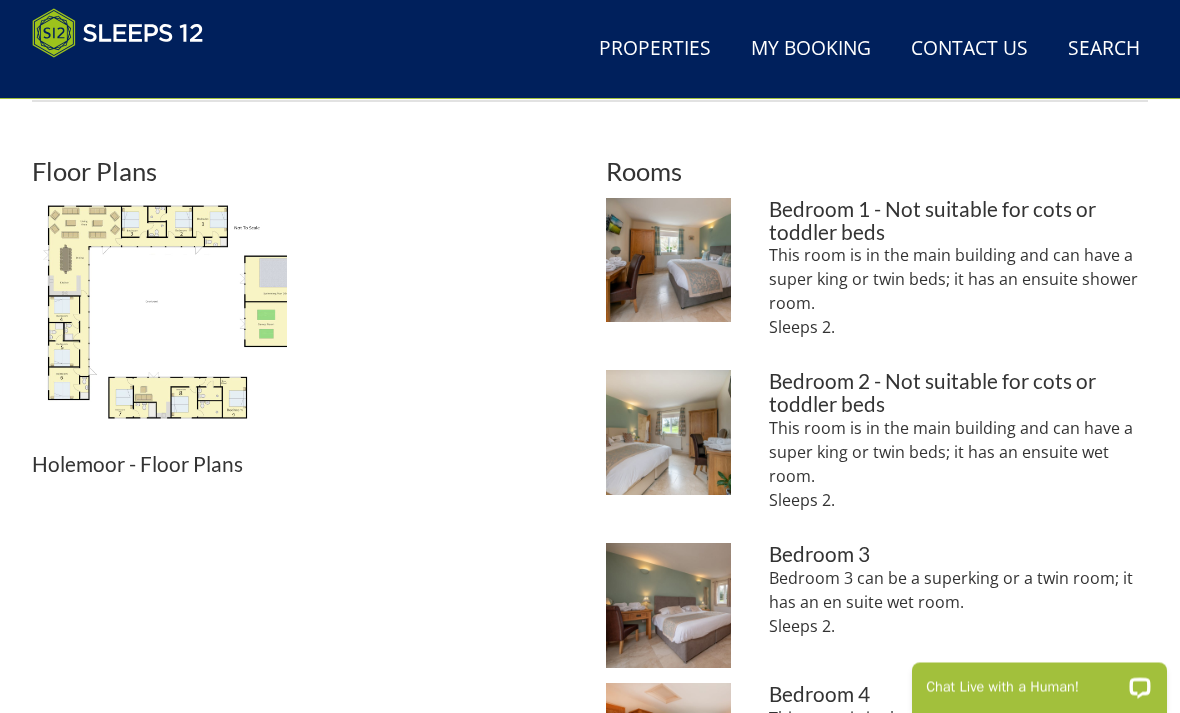 click on "This room is in the main building and can have a super king or twin beds; it has an ensuite shower room.
Sleeps 2." at bounding box center [958, 292] 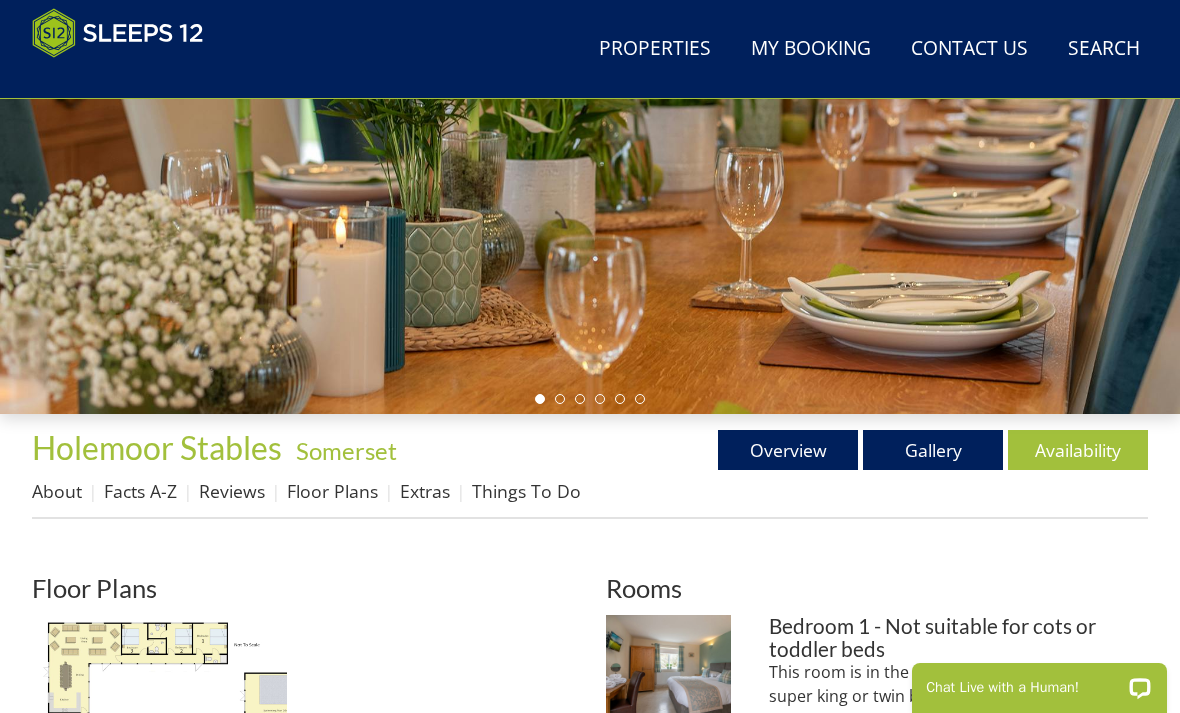 scroll, scrollTop: 388, scrollLeft: 0, axis: vertical 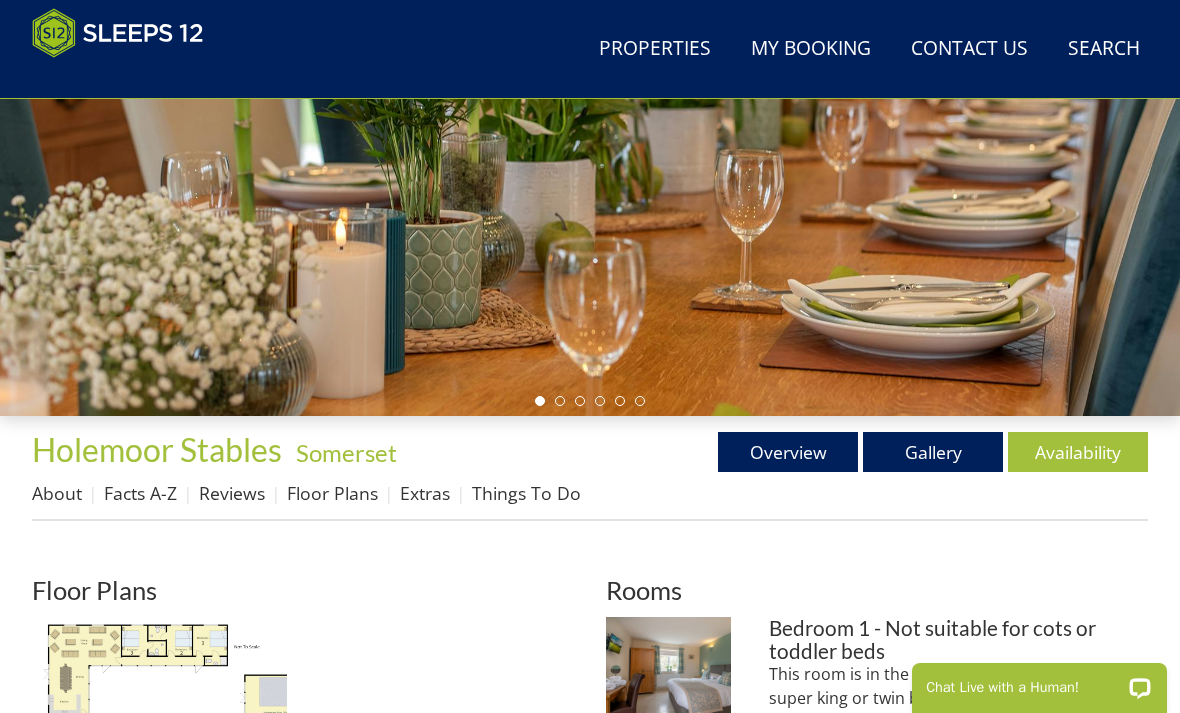 click on "Gallery" at bounding box center [933, 452] 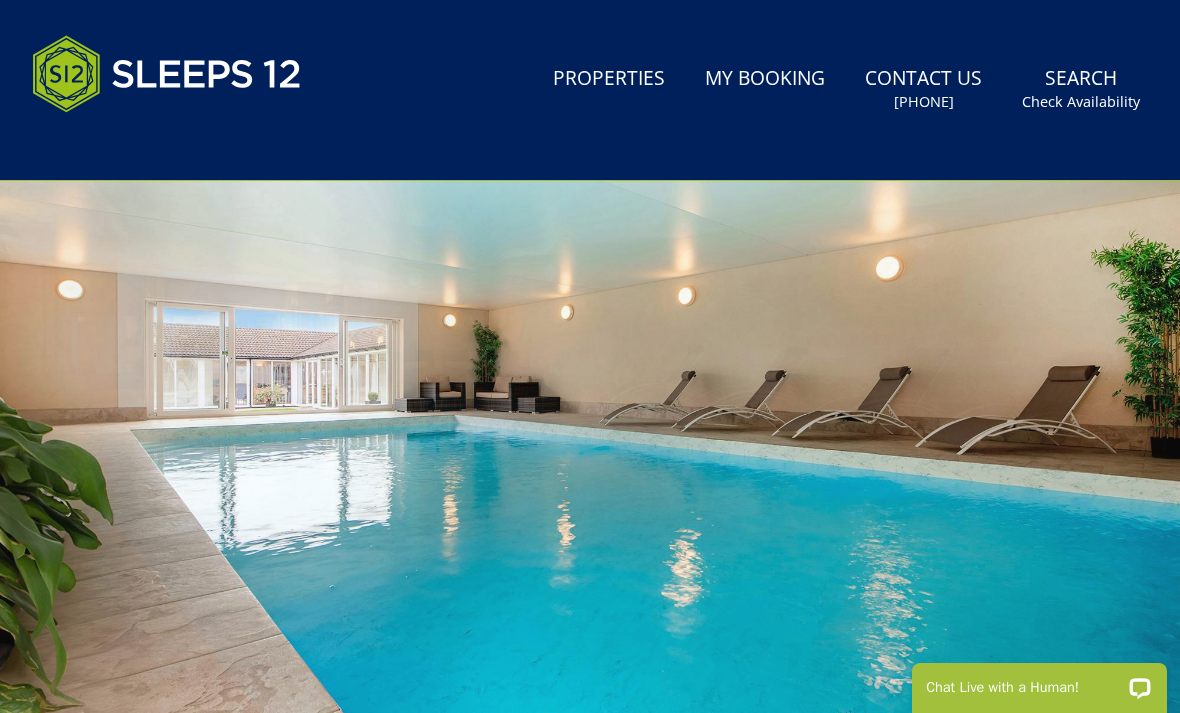 scroll, scrollTop: 0, scrollLeft: 0, axis: both 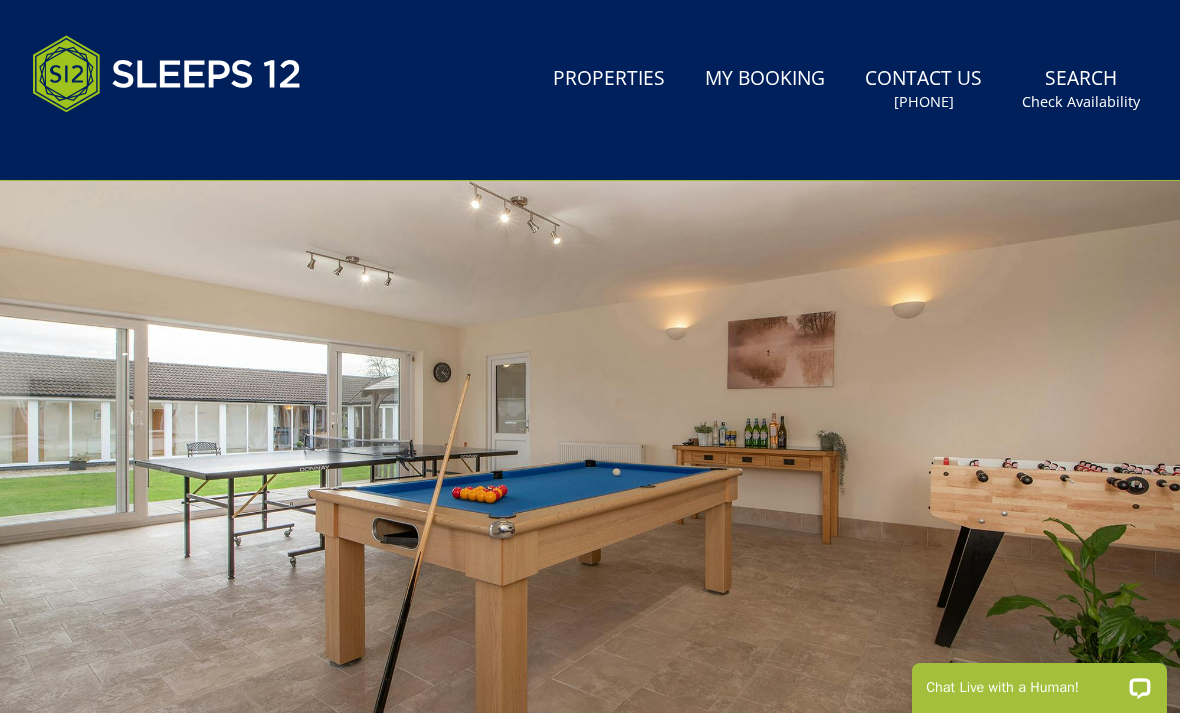 click at bounding box center (590, 450) 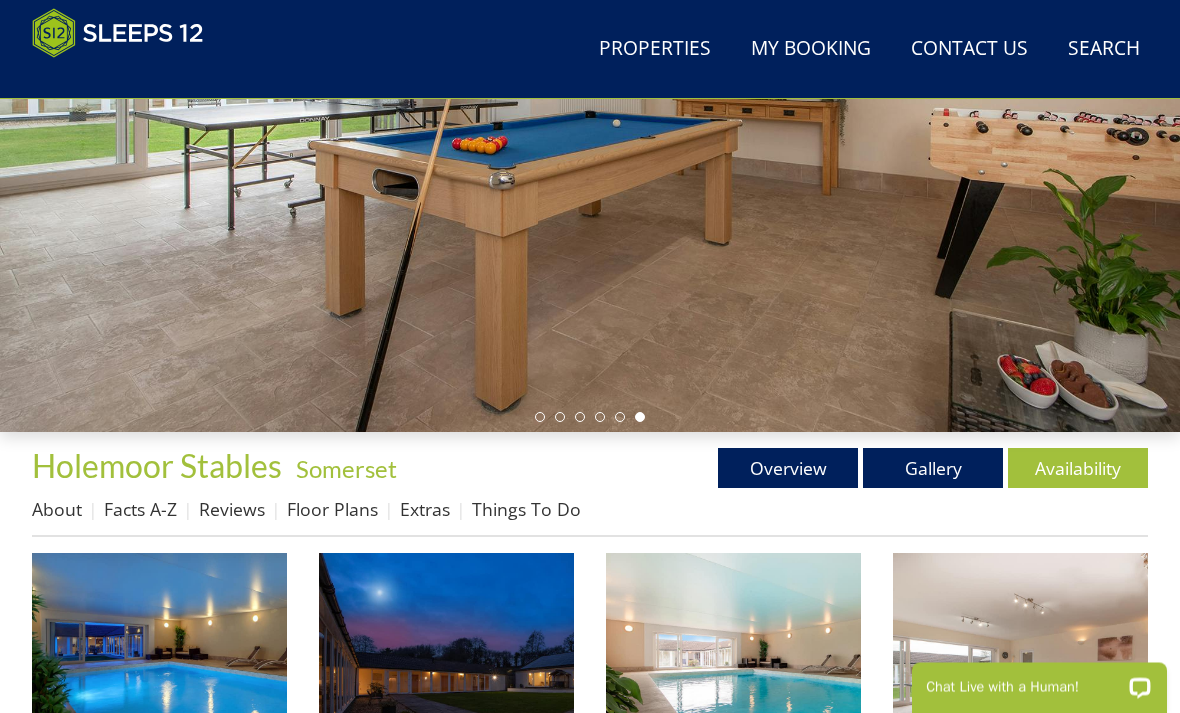 scroll, scrollTop: 376, scrollLeft: 0, axis: vertical 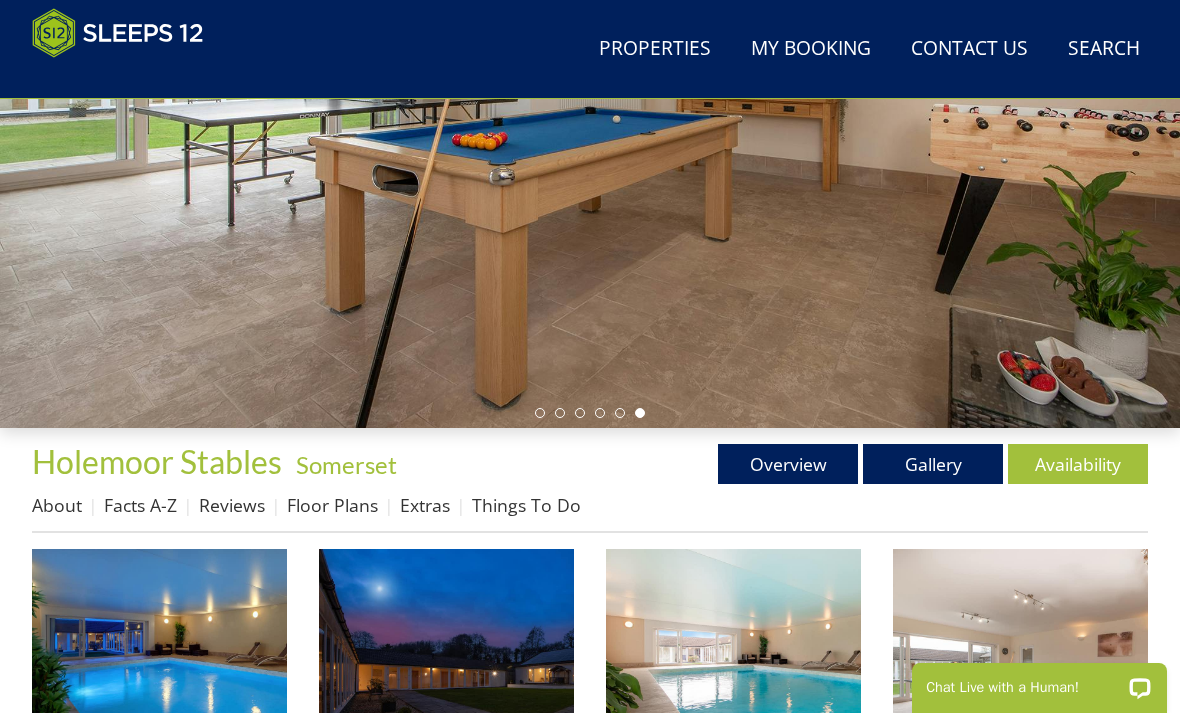 click on "Floor Plans" at bounding box center [332, 505] 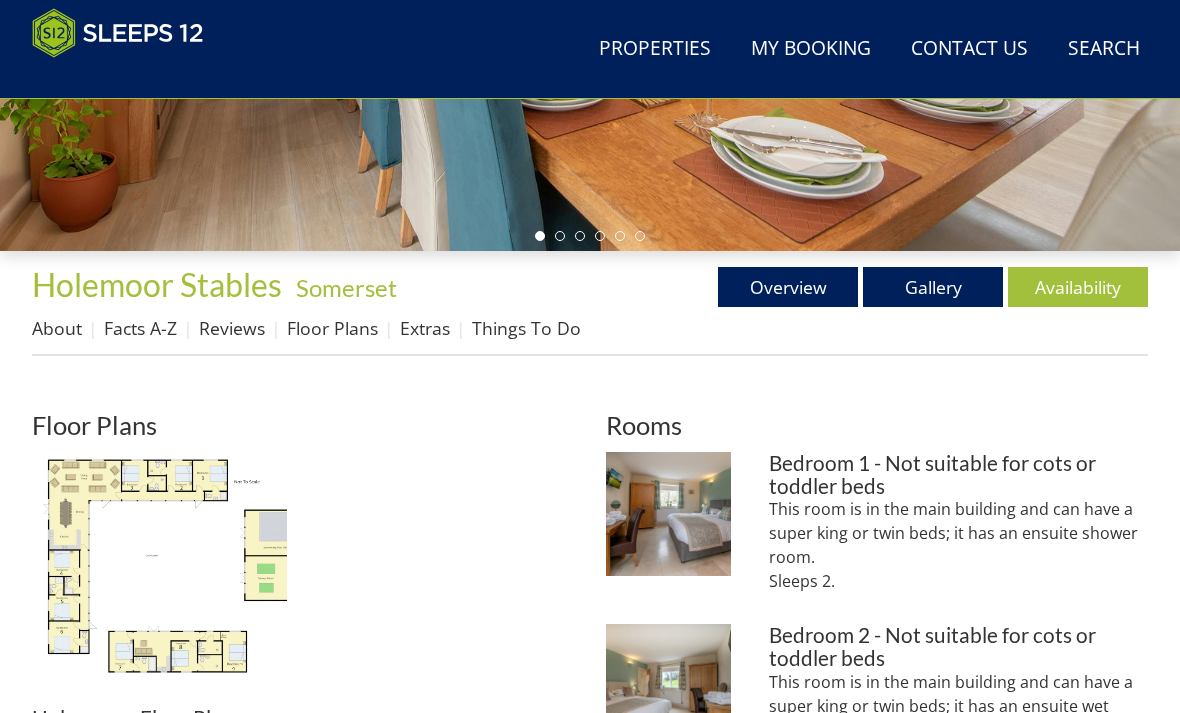 scroll, scrollTop: 553, scrollLeft: 0, axis: vertical 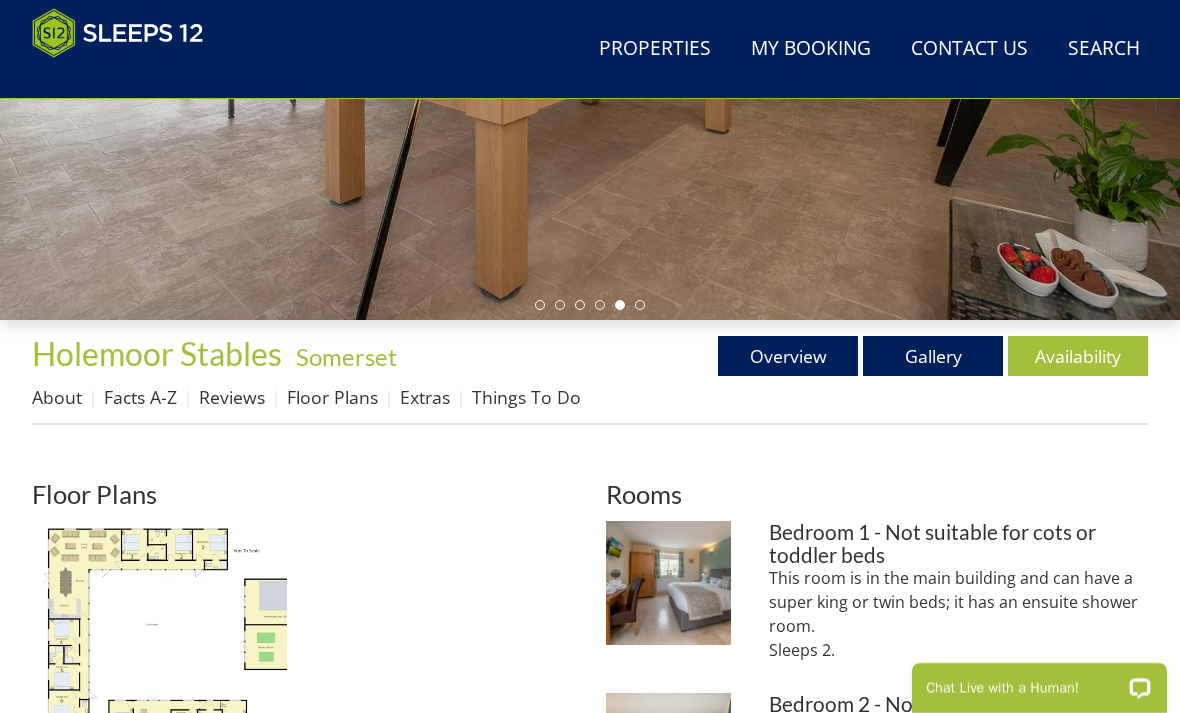 click on "Gallery" at bounding box center [933, 356] 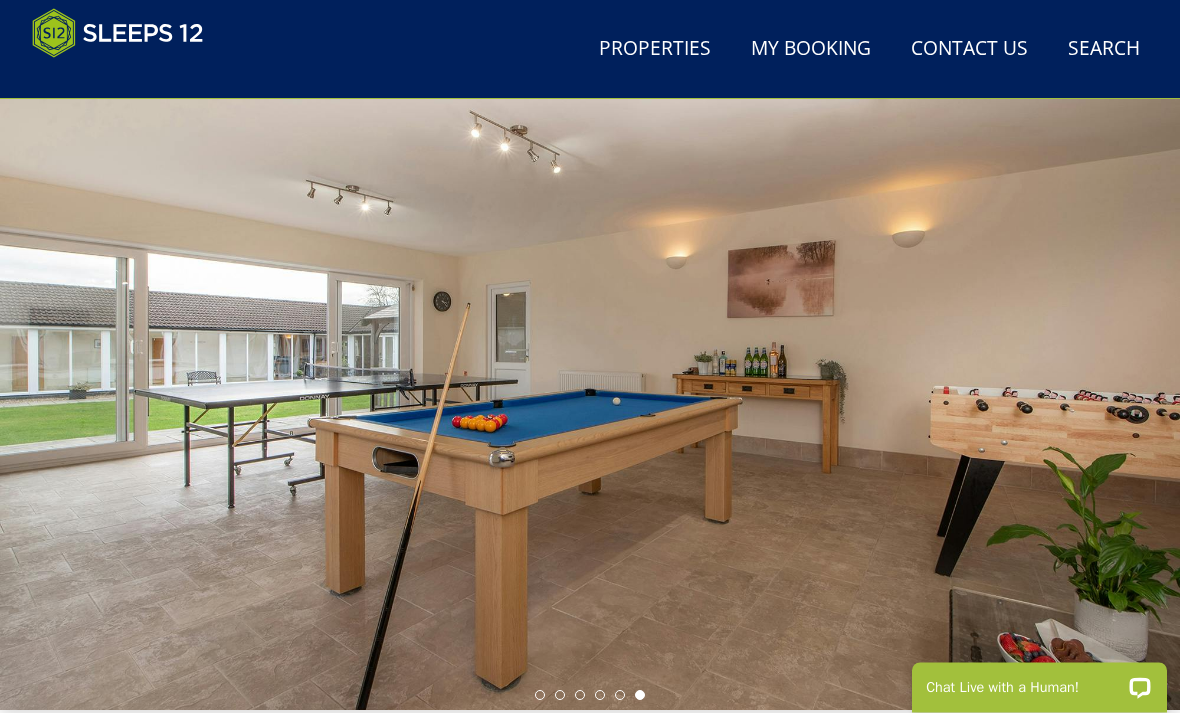 scroll, scrollTop: 0, scrollLeft: 0, axis: both 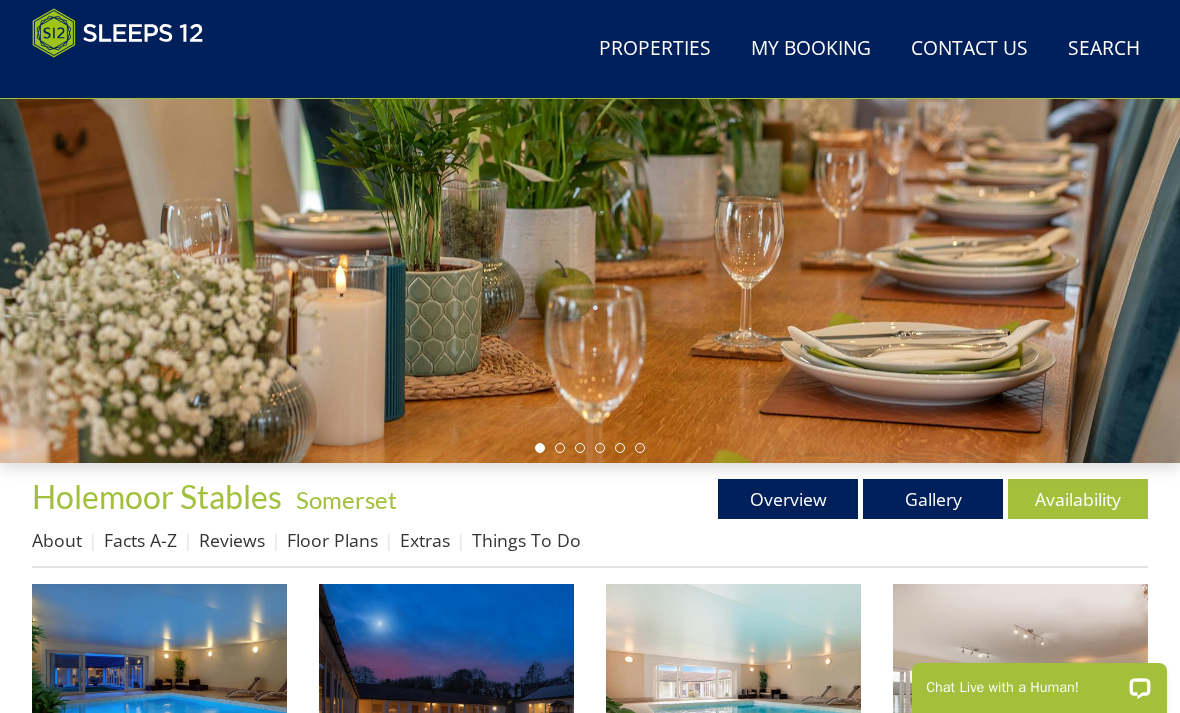 click on "Reviews" at bounding box center [232, 540] 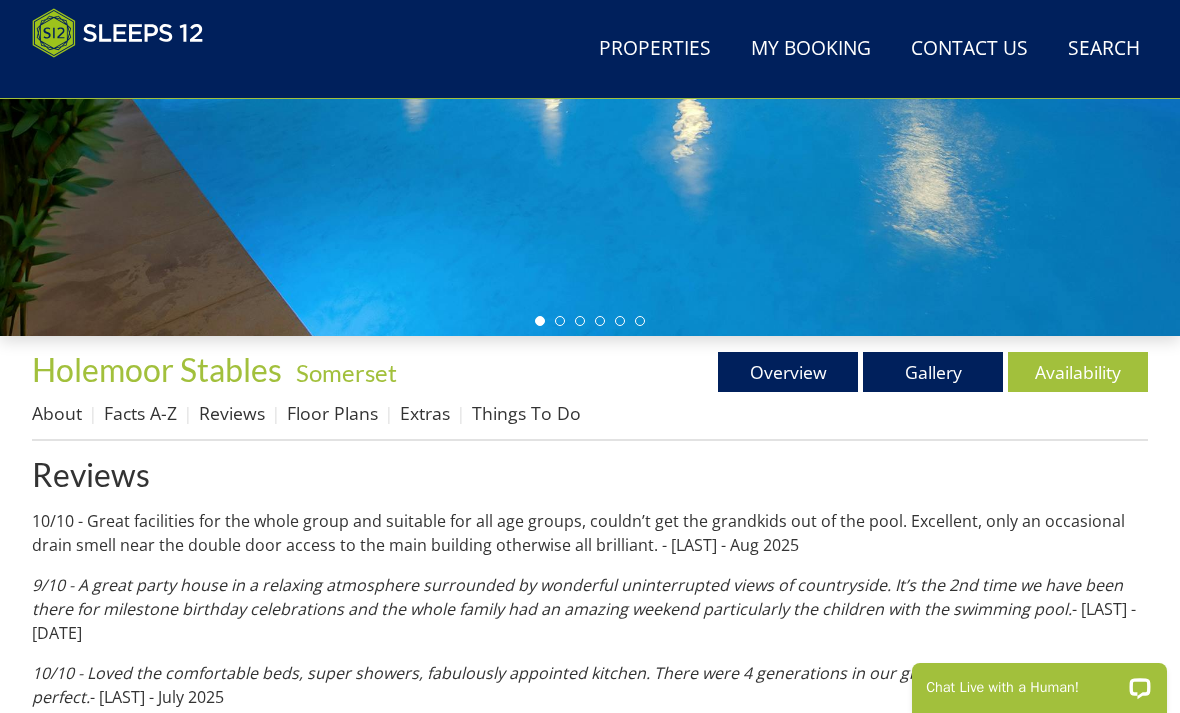 scroll, scrollTop: 471, scrollLeft: 0, axis: vertical 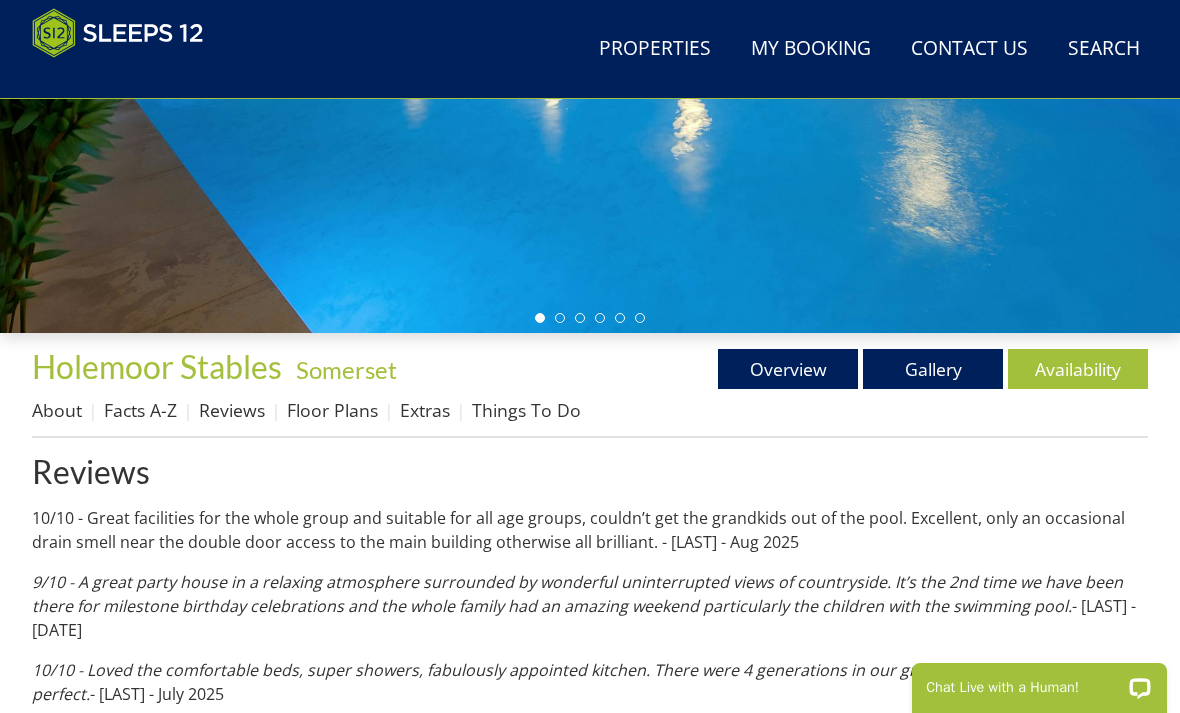 click on "Extras" at bounding box center [425, 410] 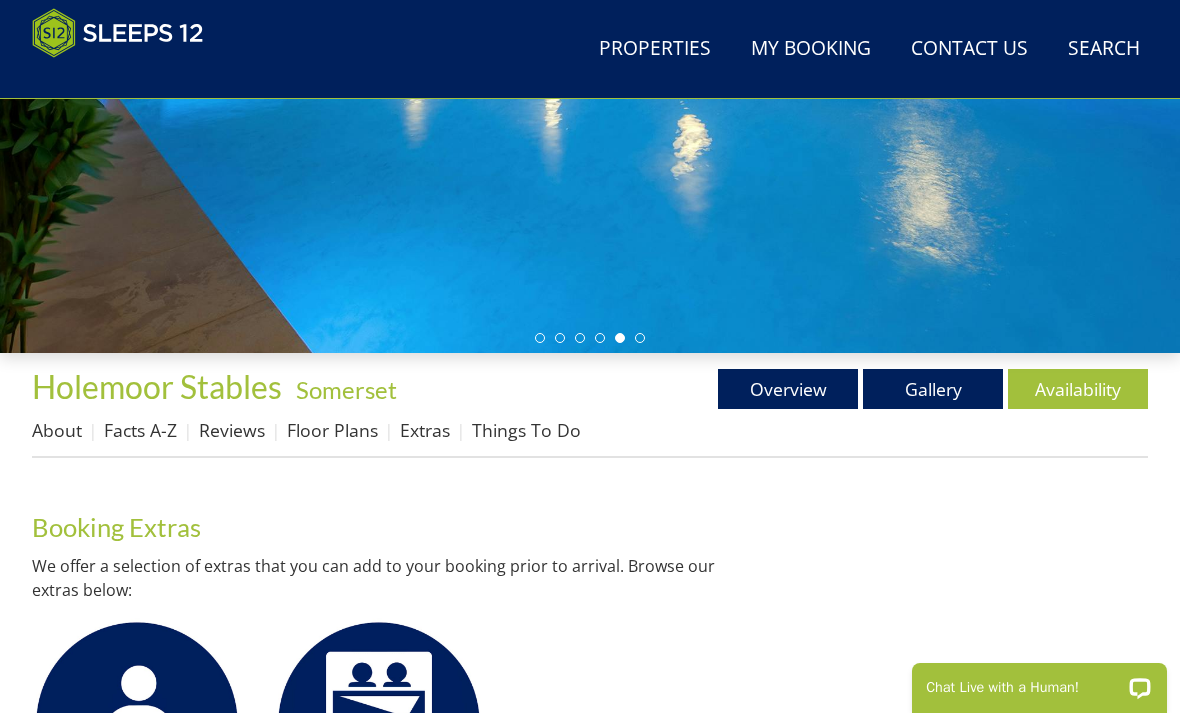 scroll, scrollTop: 446, scrollLeft: 0, axis: vertical 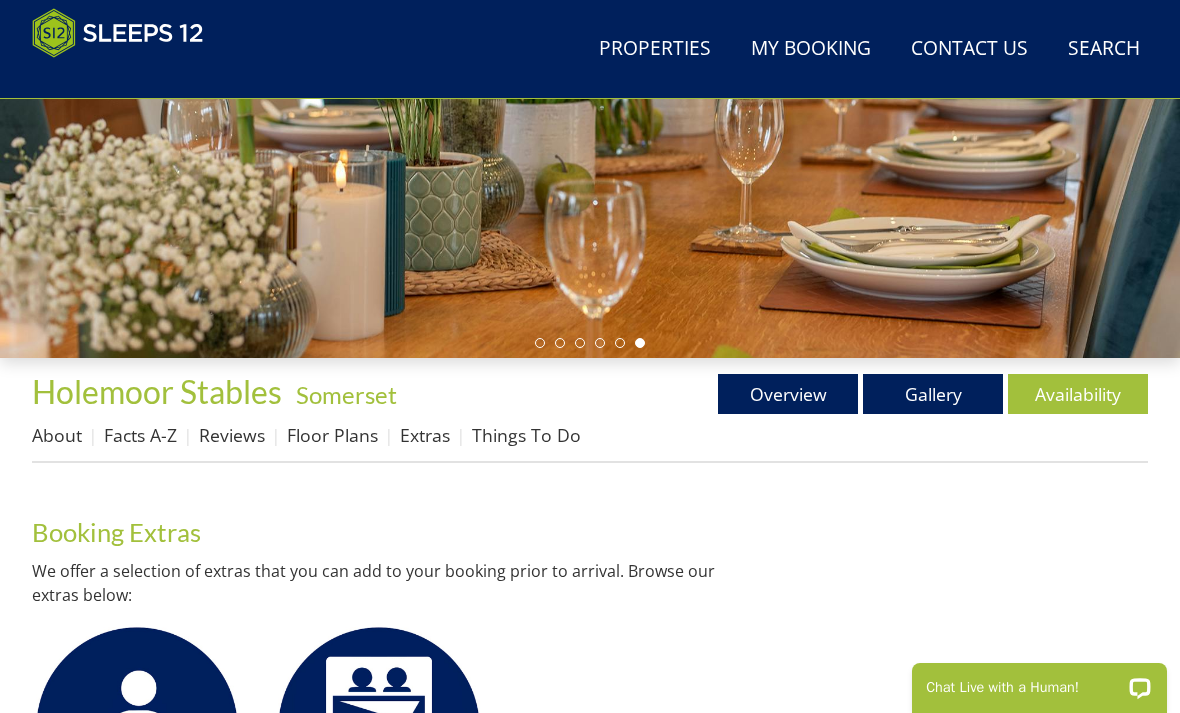 click on "Things To Do" at bounding box center (526, 435) 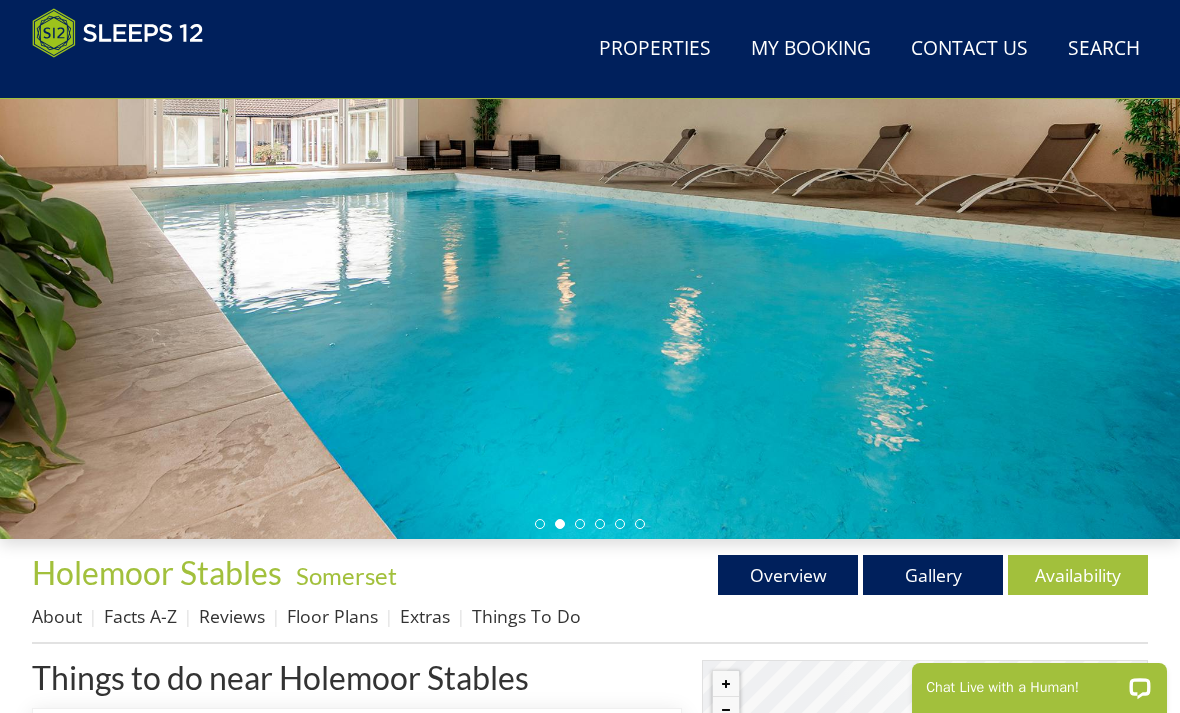 scroll, scrollTop: 263, scrollLeft: 0, axis: vertical 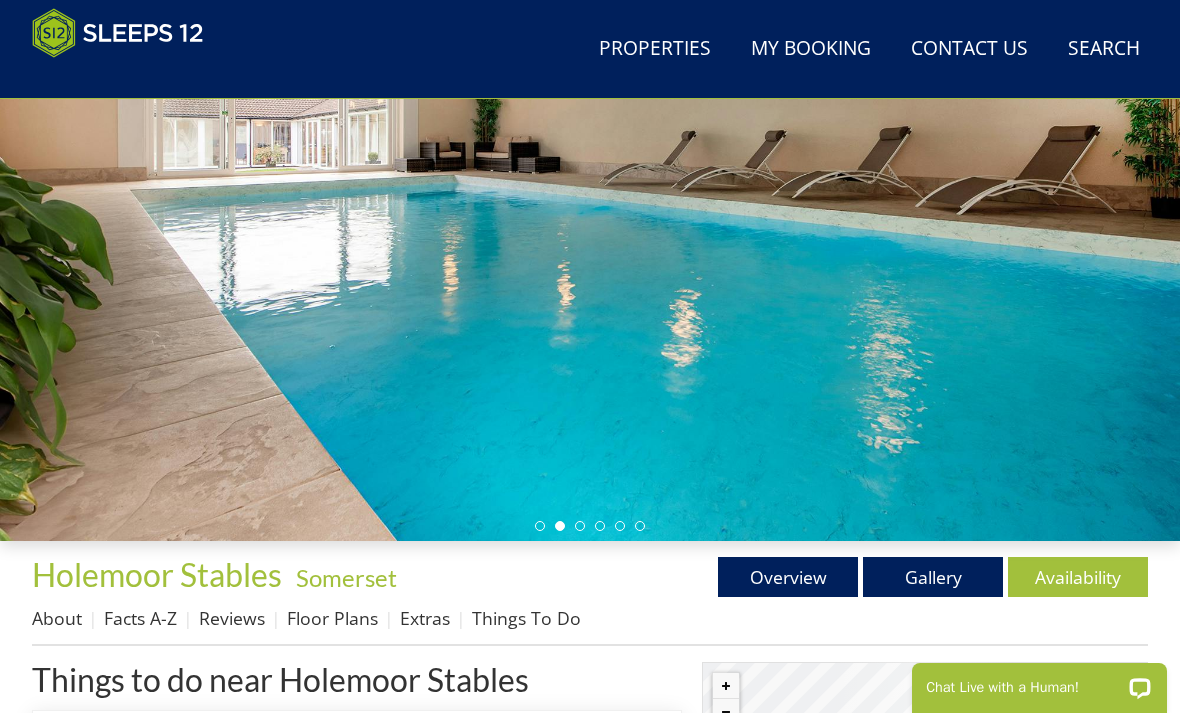 click on "Gallery" at bounding box center (933, 577) 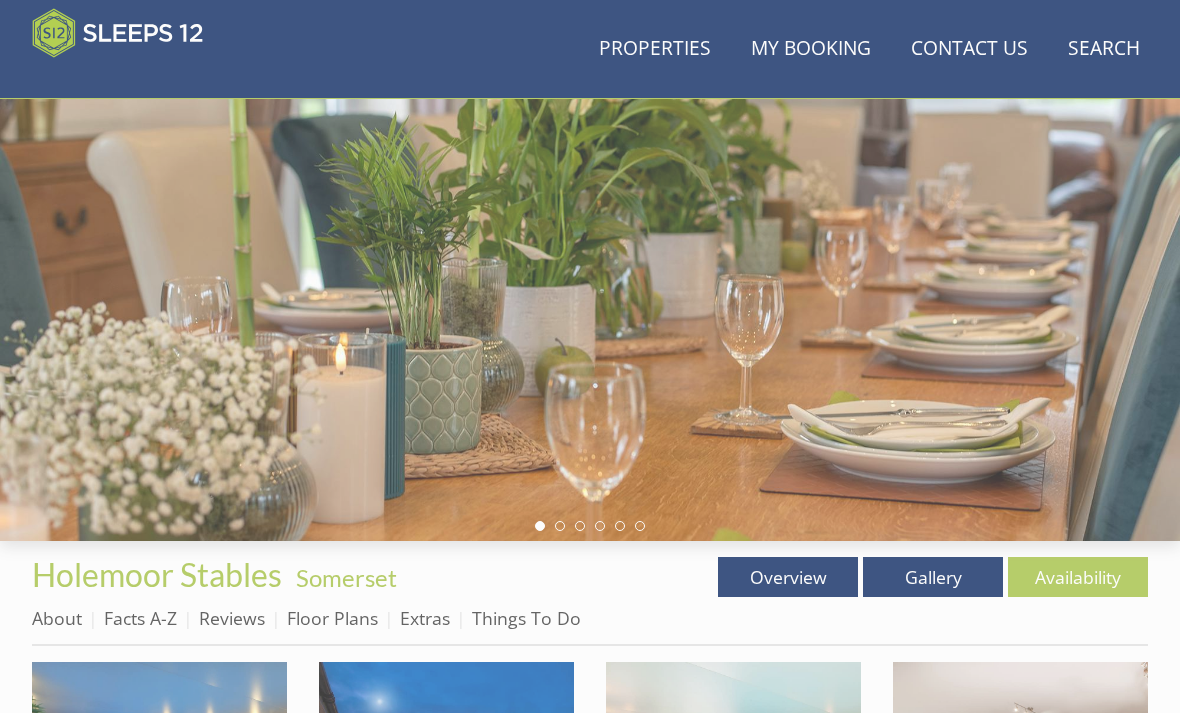 scroll, scrollTop: 0, scrollLeft: 0, axis: both 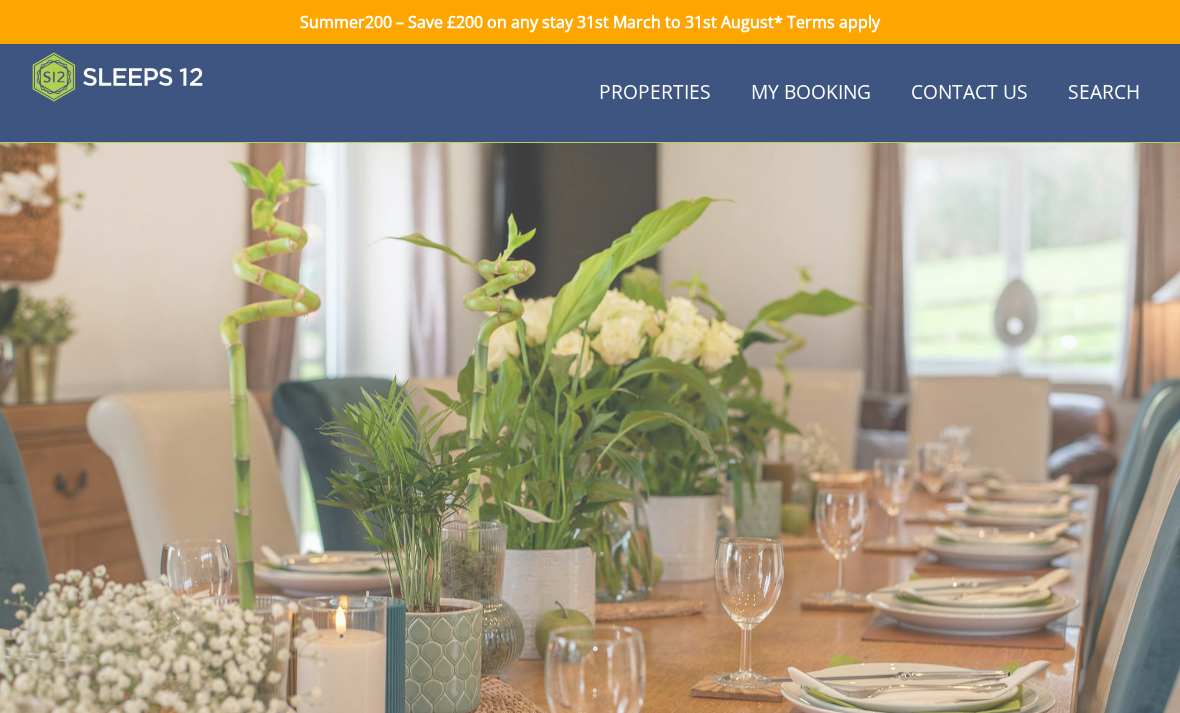 click at bounding box center [590, 473] 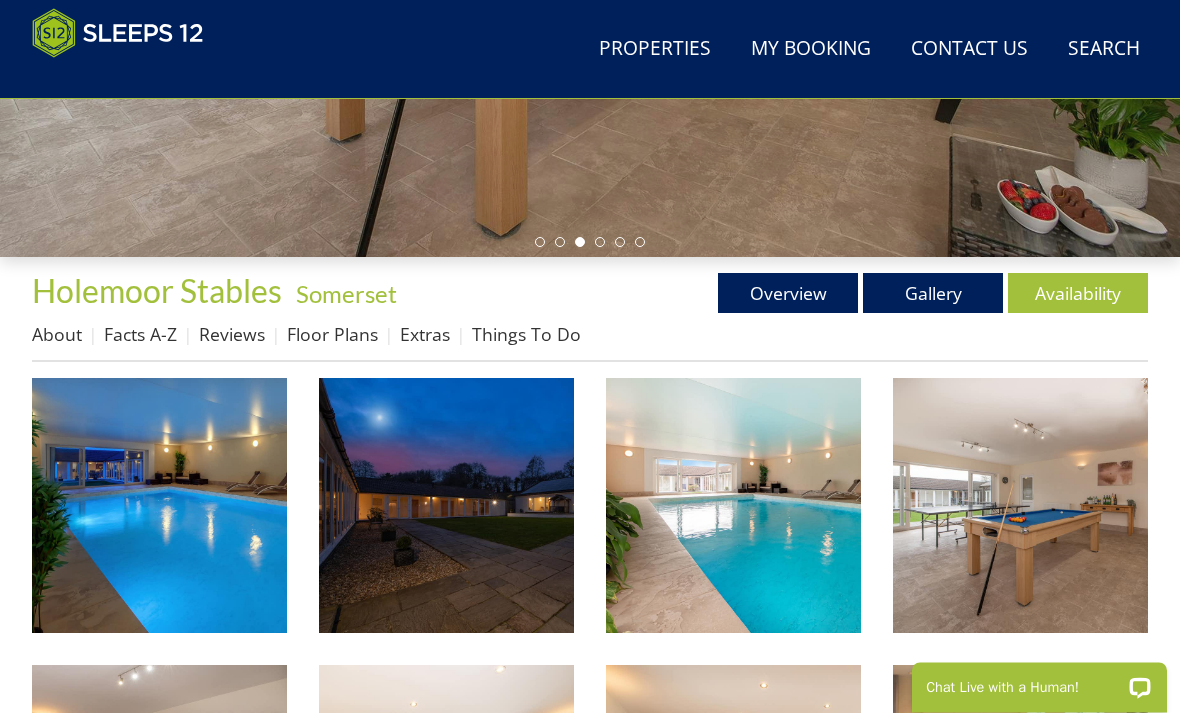scroll, scrollTop: 547, scrollLeft: 0, axis: vertical 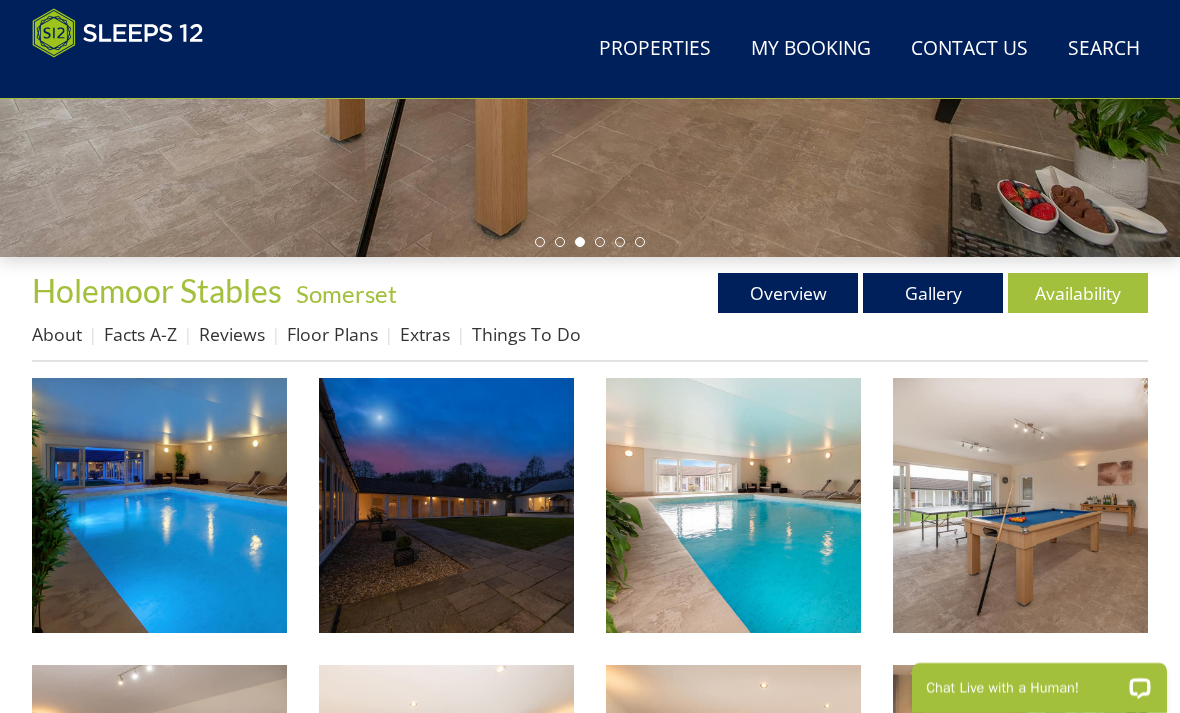 click on "About" at bounding box center [57, 334] 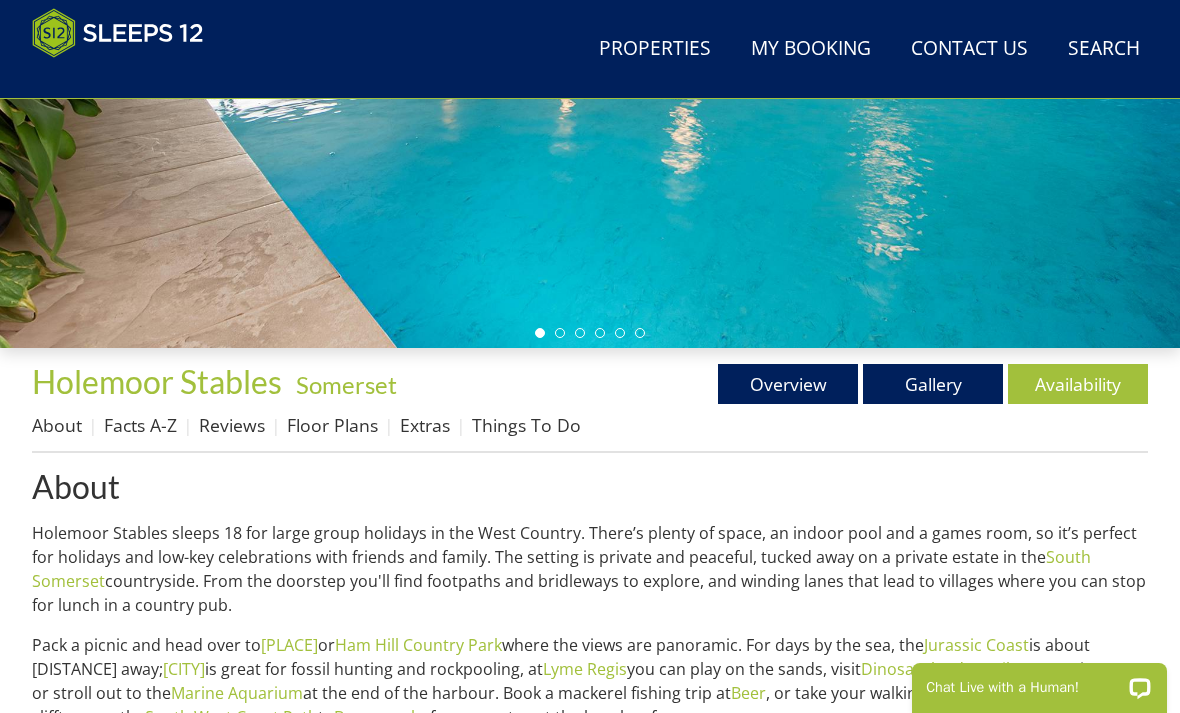 scroll, scrollTop: 459, scrollLeft: 0, axis: vertical 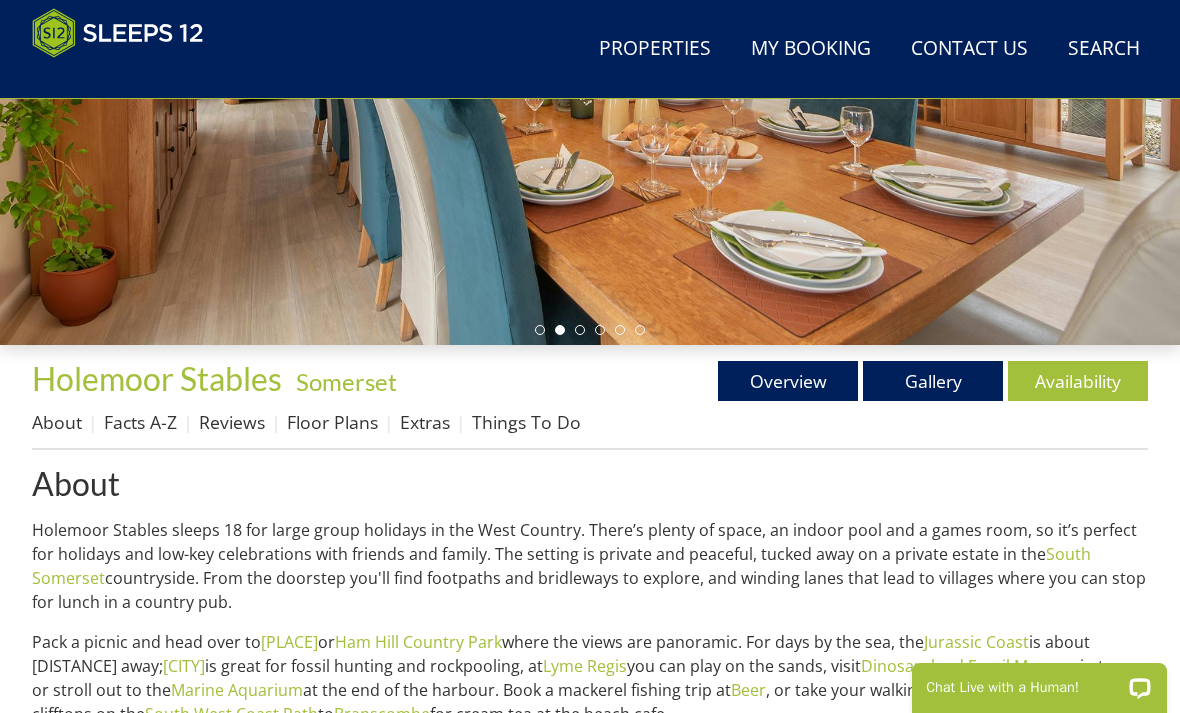 click on "Overview" at bounding box center (788, 381) 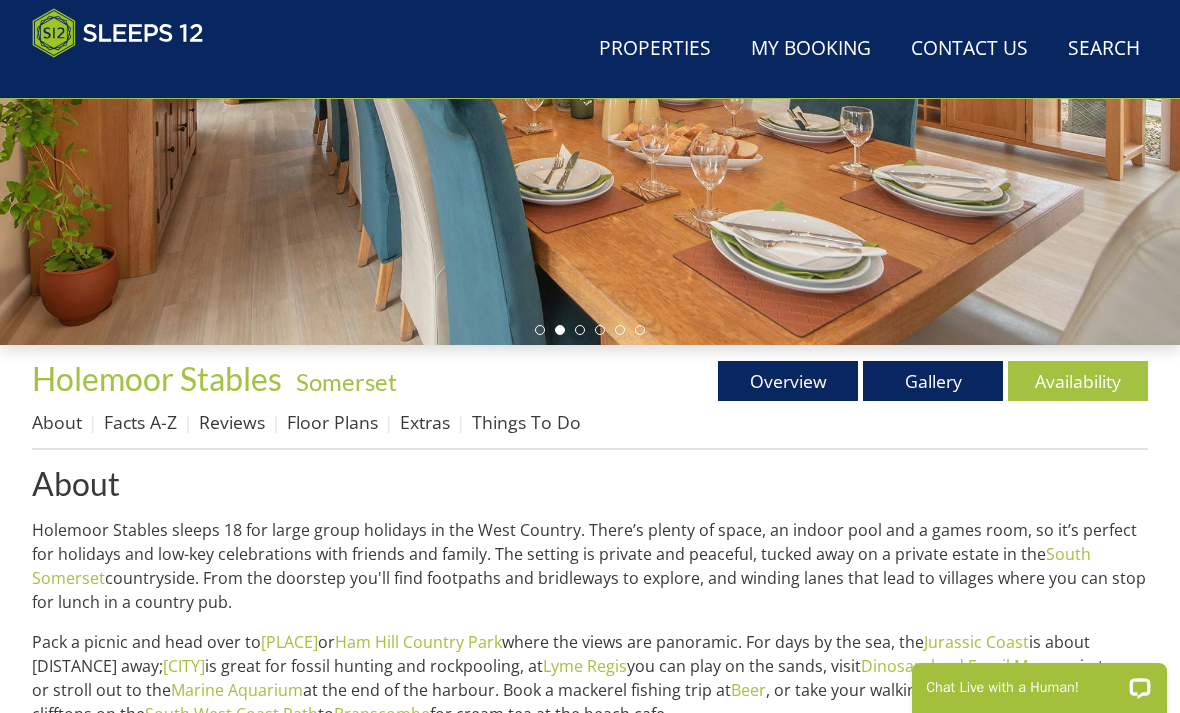 click on "About Facts A-Z Reviews Floor Plans Extras Things To Do" at bounding box center [590, 427] 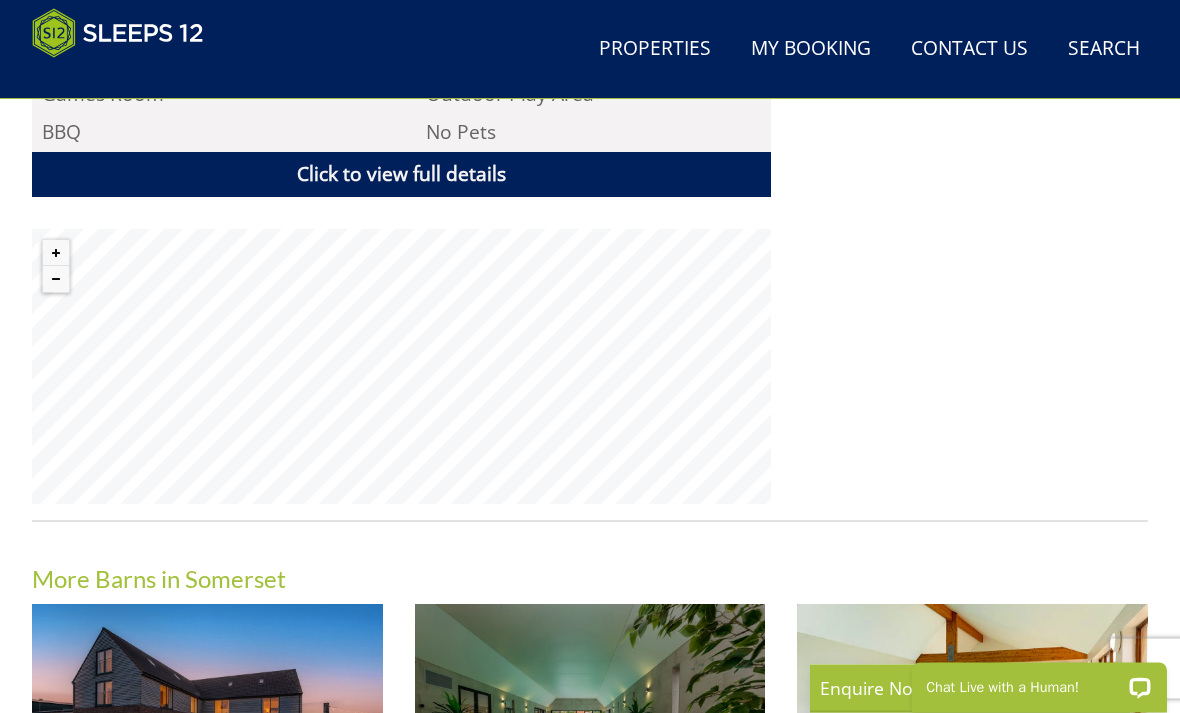 scroll, scrollTop: 1528, scrollLeft: 0, axis: vertical 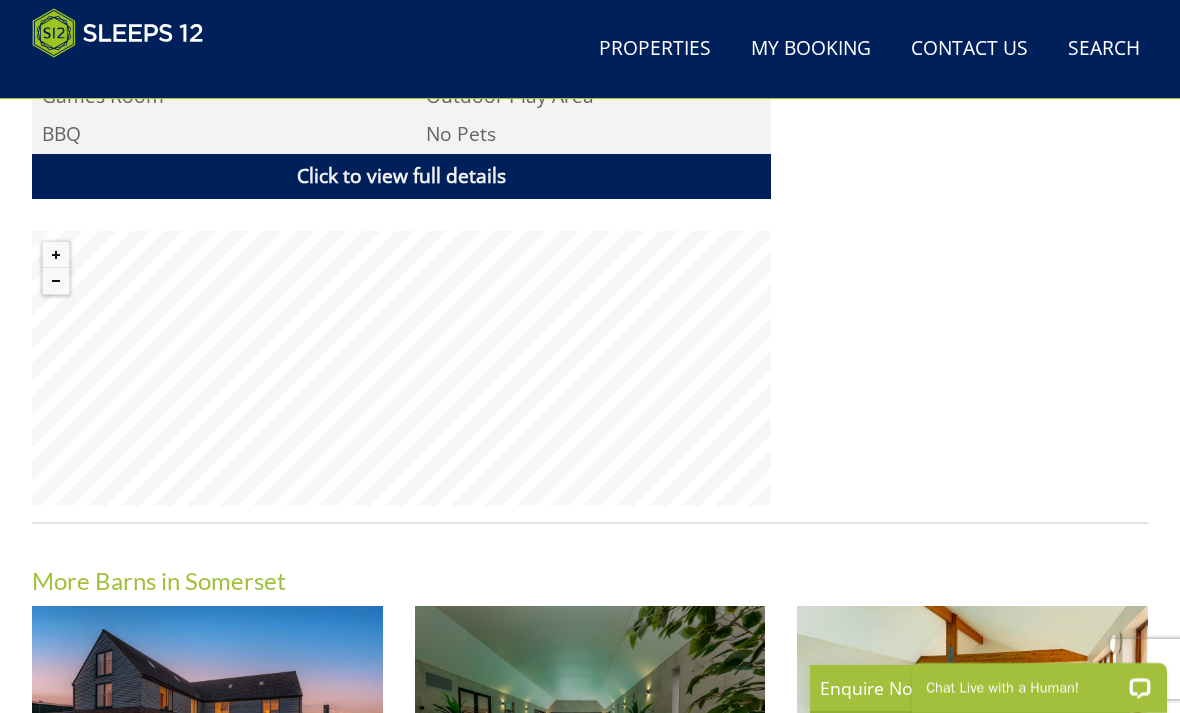 click at bounding box center [56, 281] 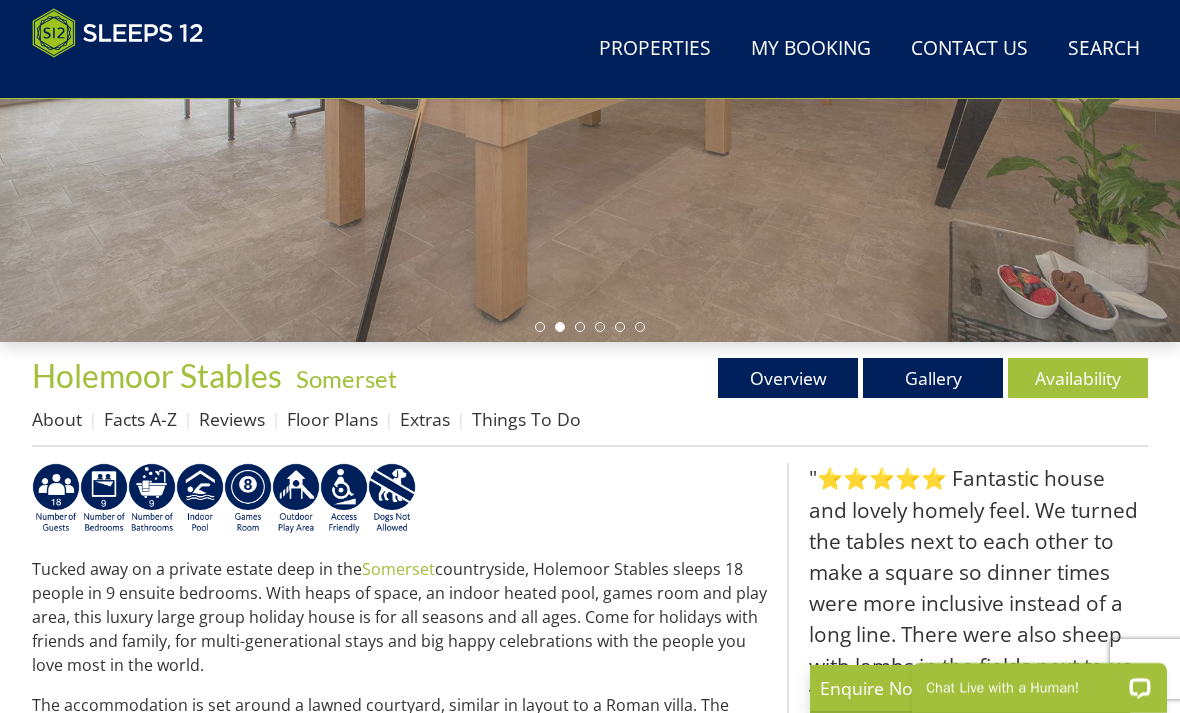 scroll, scrollTop: 460, scrollLeft: 0, axis: vertical 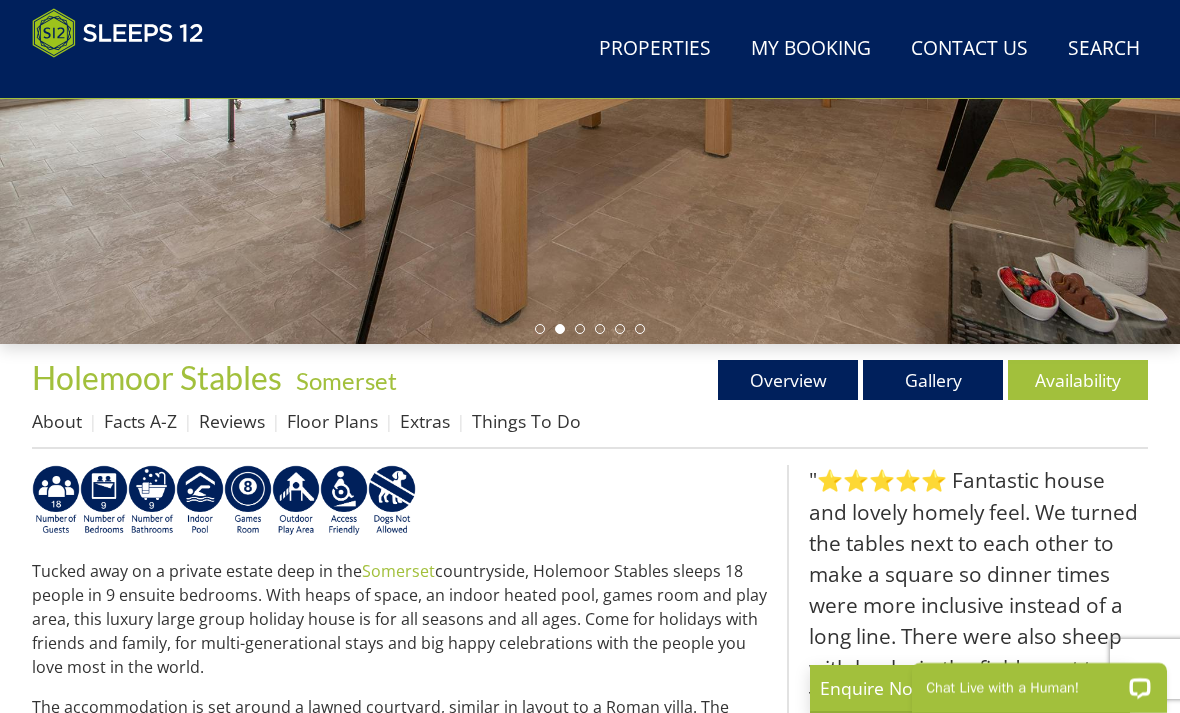 click on "Facts A-Z" at bounding box center [140, 421] 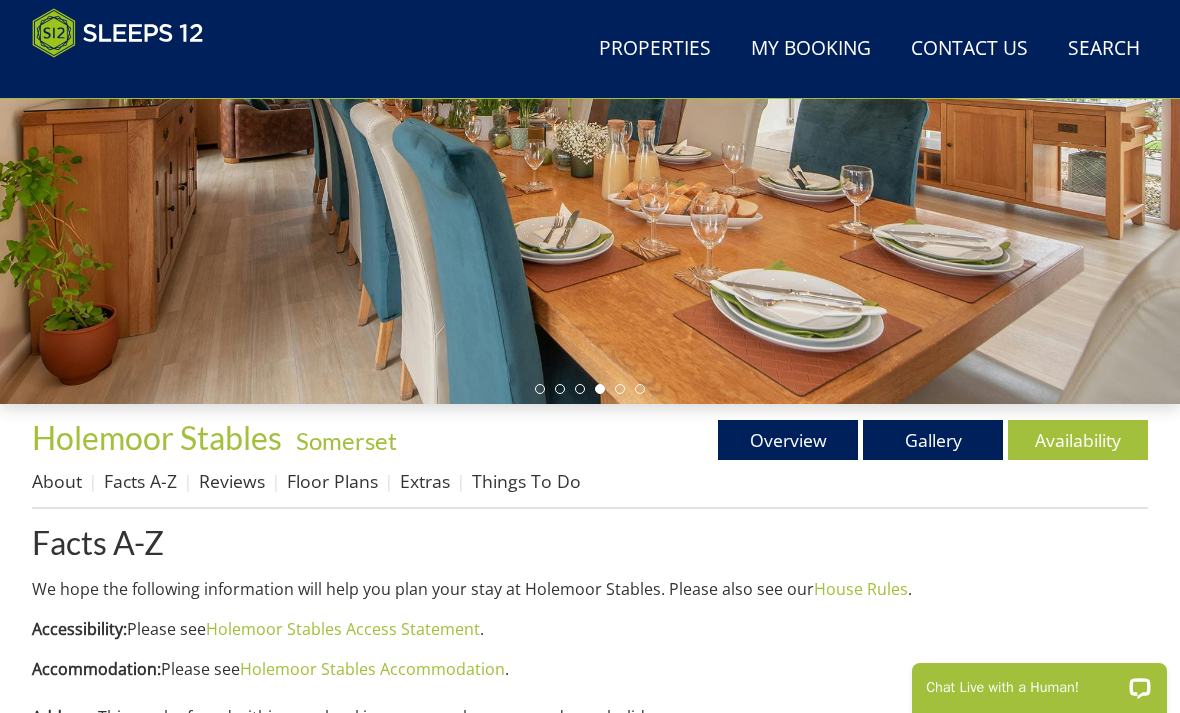scroll, scrollTop: 396, scrollLeft: 0, axis: vertical 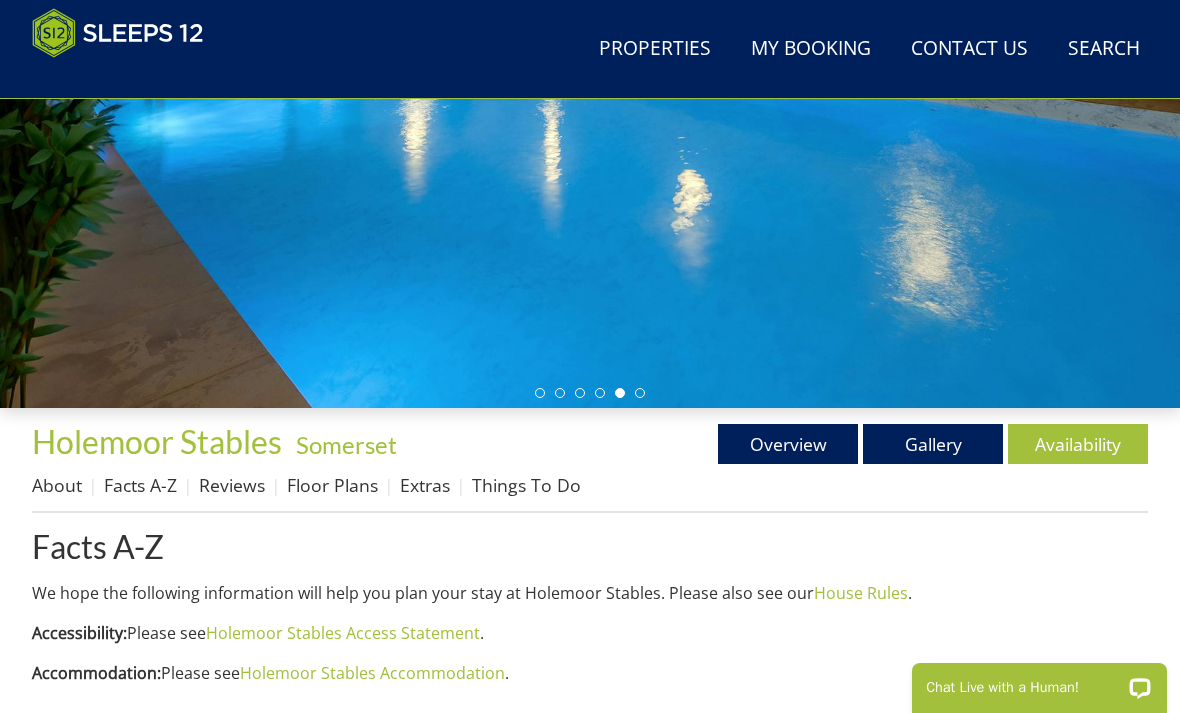 click on "Things To Do" at bounding box center [526, 485] 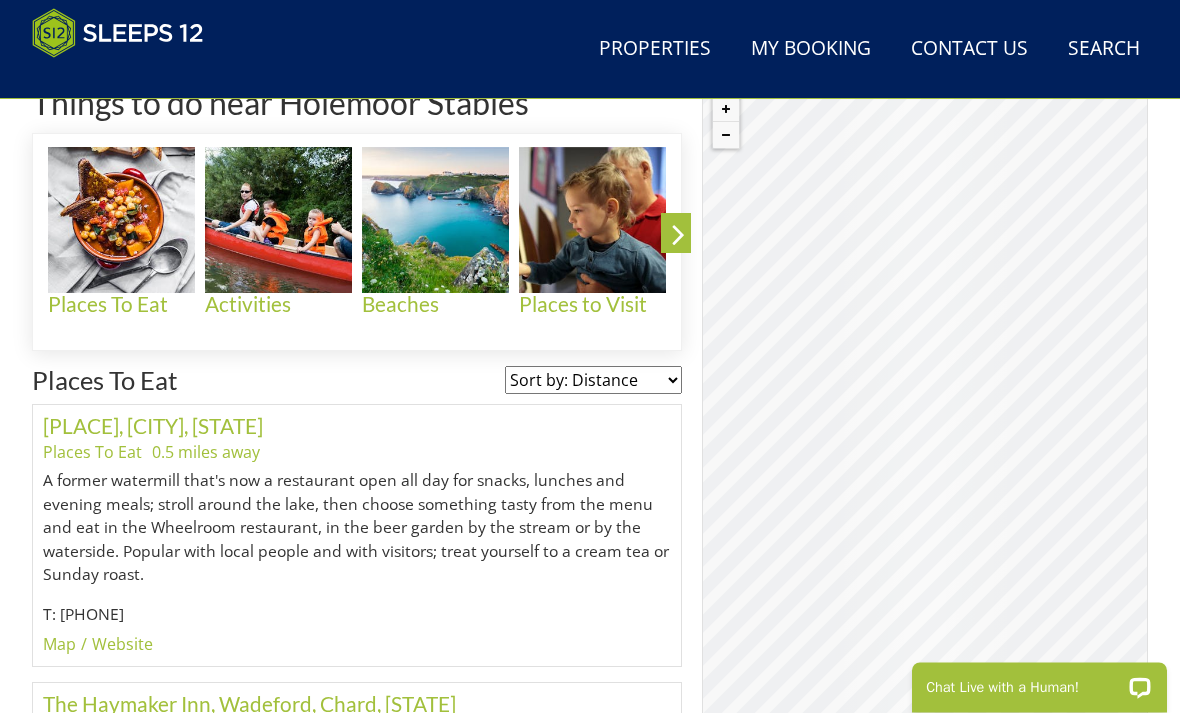 scroll, scrollTop: 795, scrollLeft: 0, axis: vertical 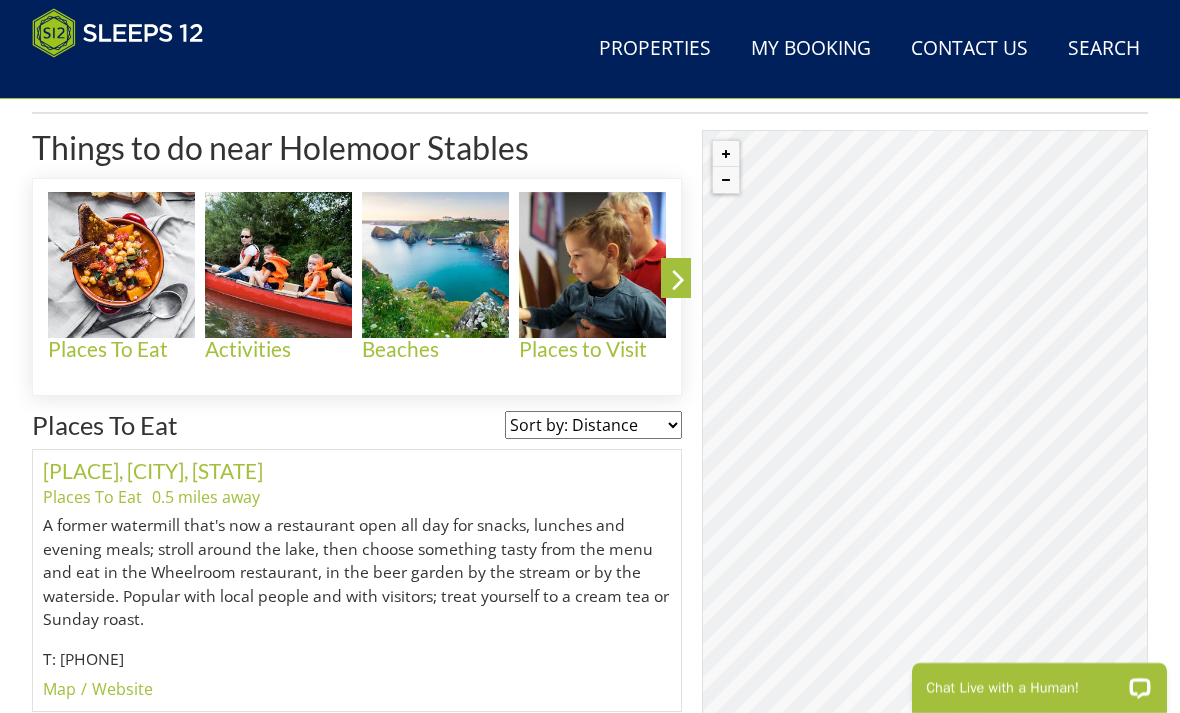 click at bounding box center [278, 265] 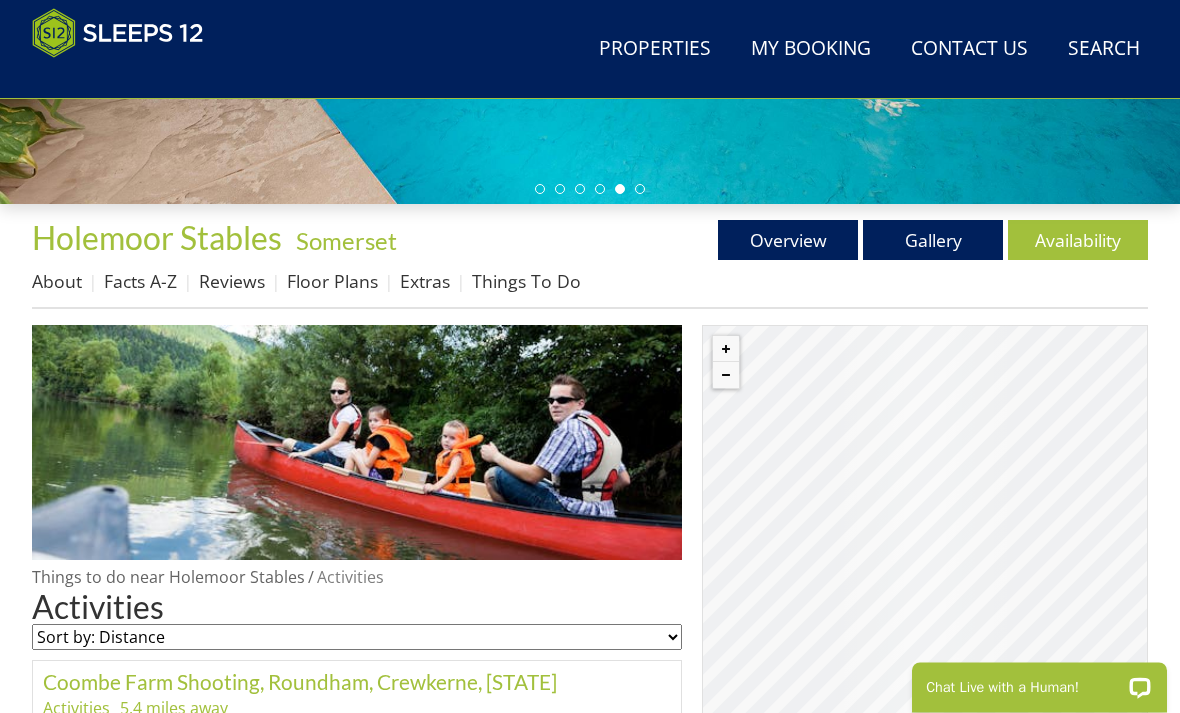 scroll, scrollTop: 606, scrollLeft: 0, axis: vertical 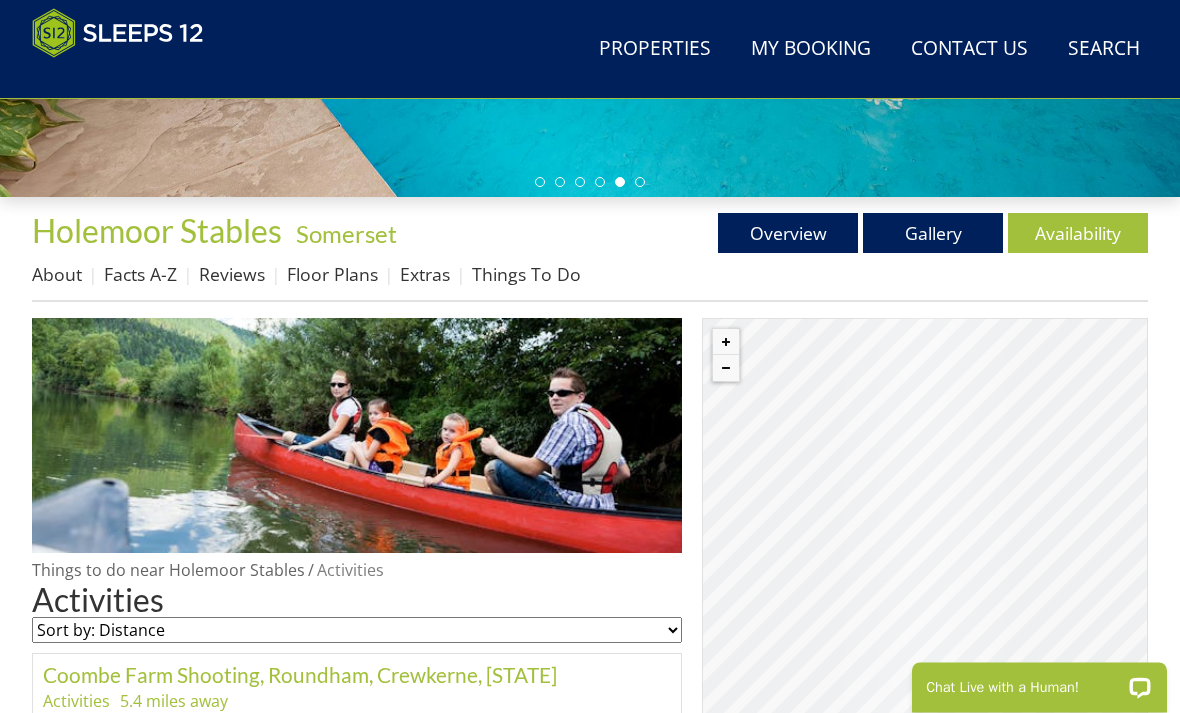 click on "Things To Do" at bounding box center (526, 275) 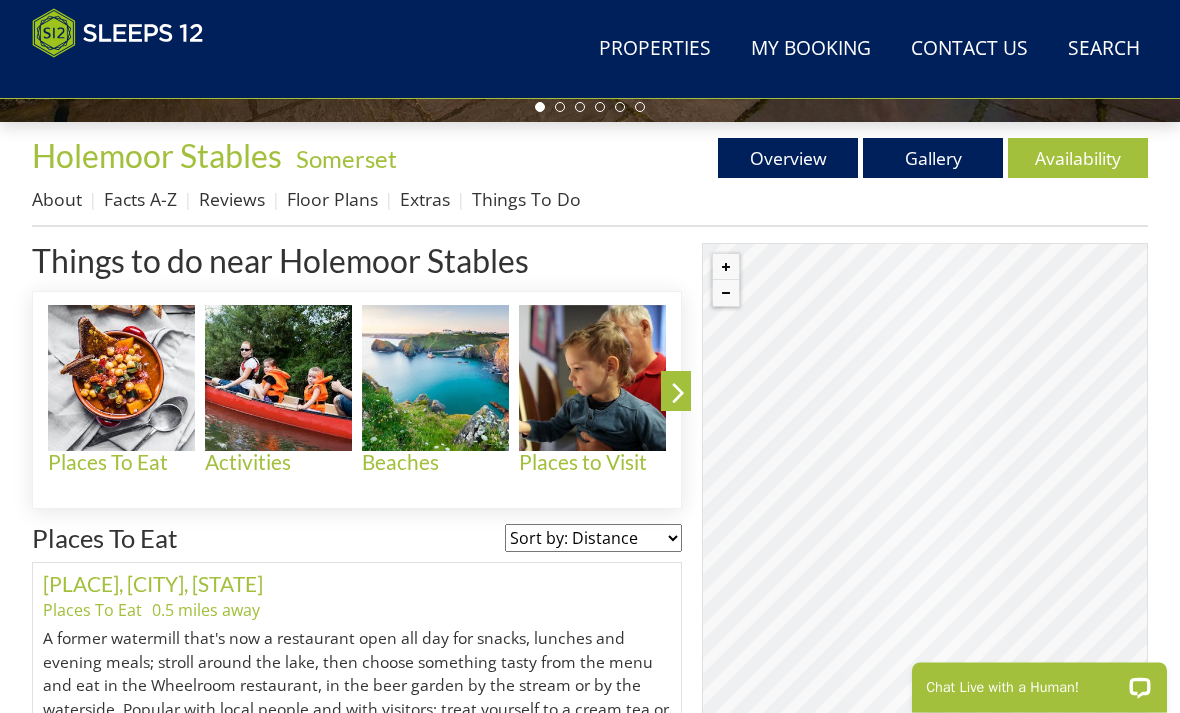 scroll, scrollTop: 682, scrollLeft: 0, axis: vertical 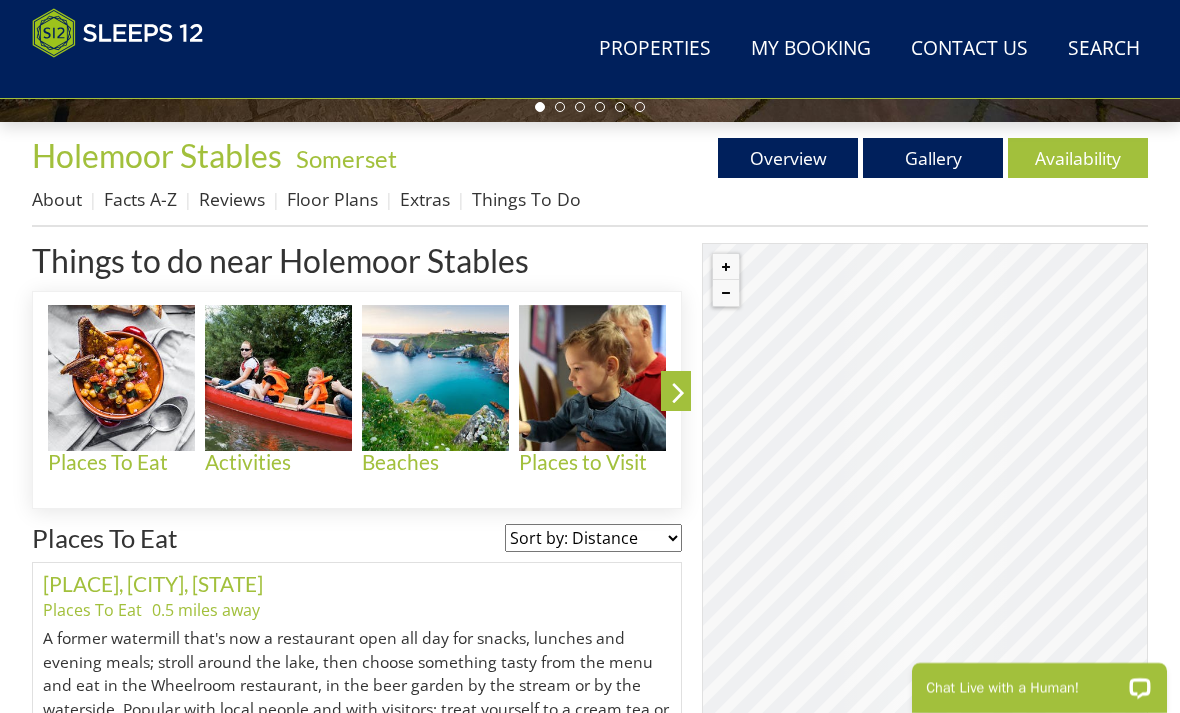 click at bounding box center [435, 378] 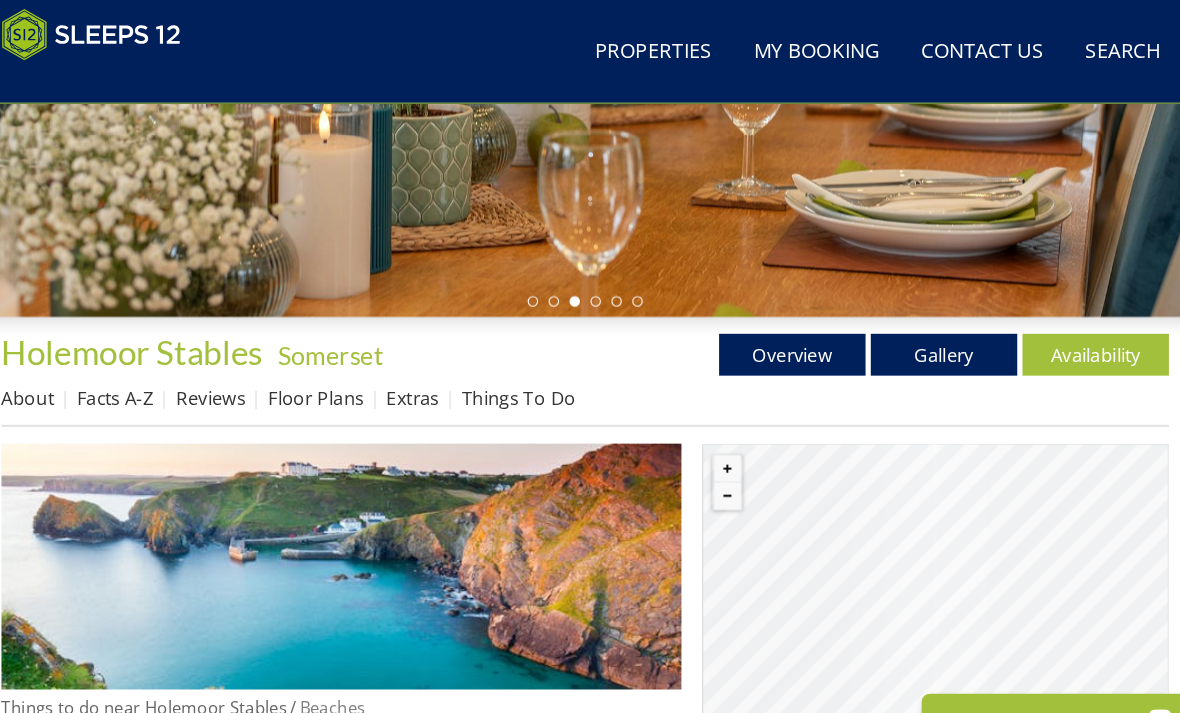 scroll, scrollTop: 493, scrollLeft: 0, axis: vertical 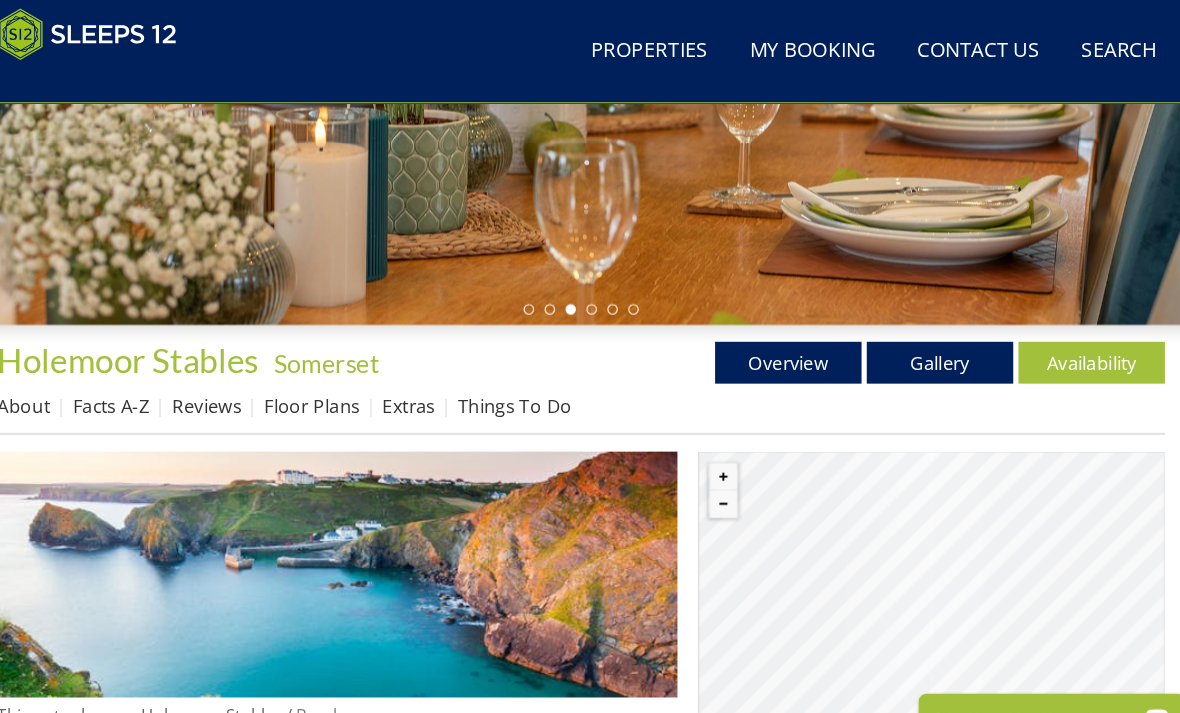 click on "Overview" at bounding box center [788, 347] 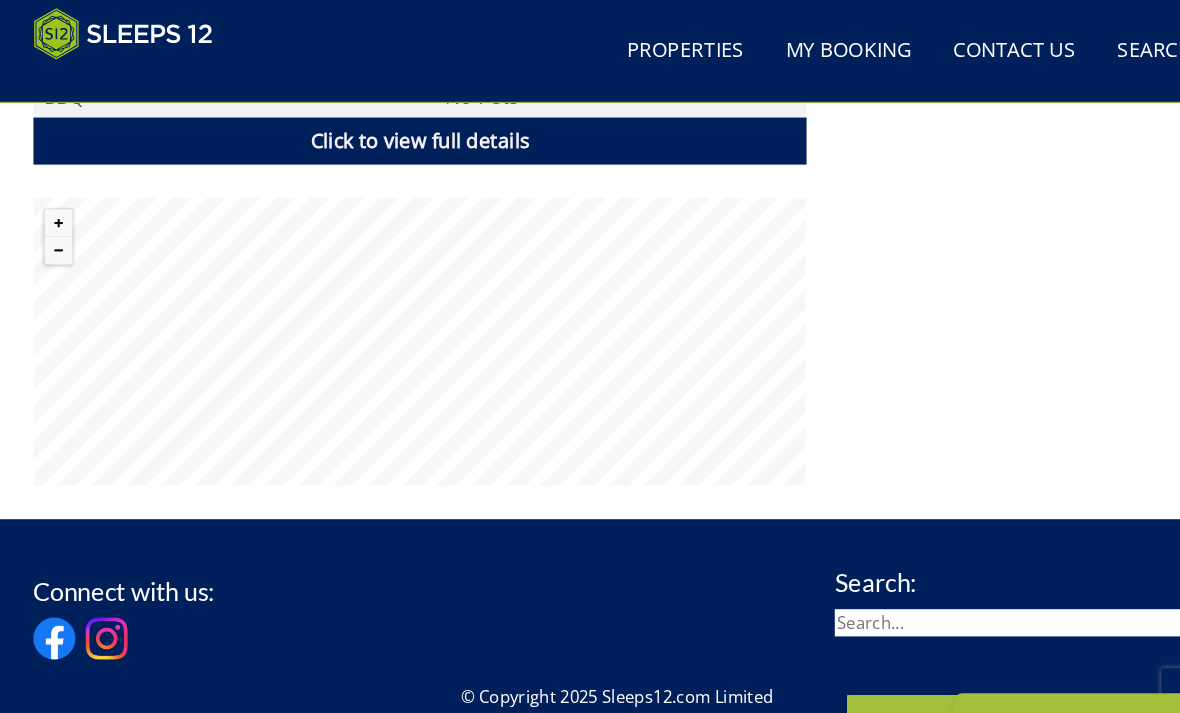 scroll, scrollTop: 1561, scrollLeft: 0, axis: vertical 